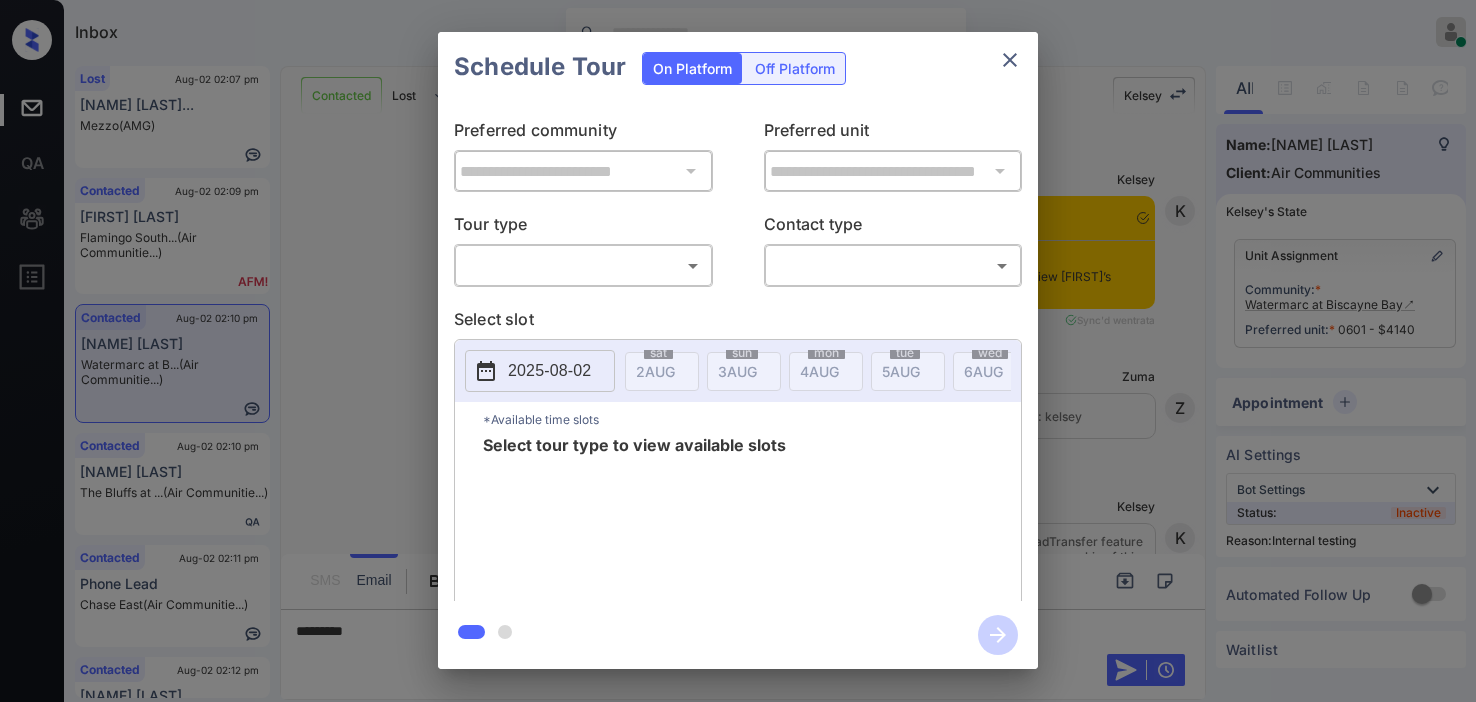 click on "Tour type" at bounding box center [583, 228] 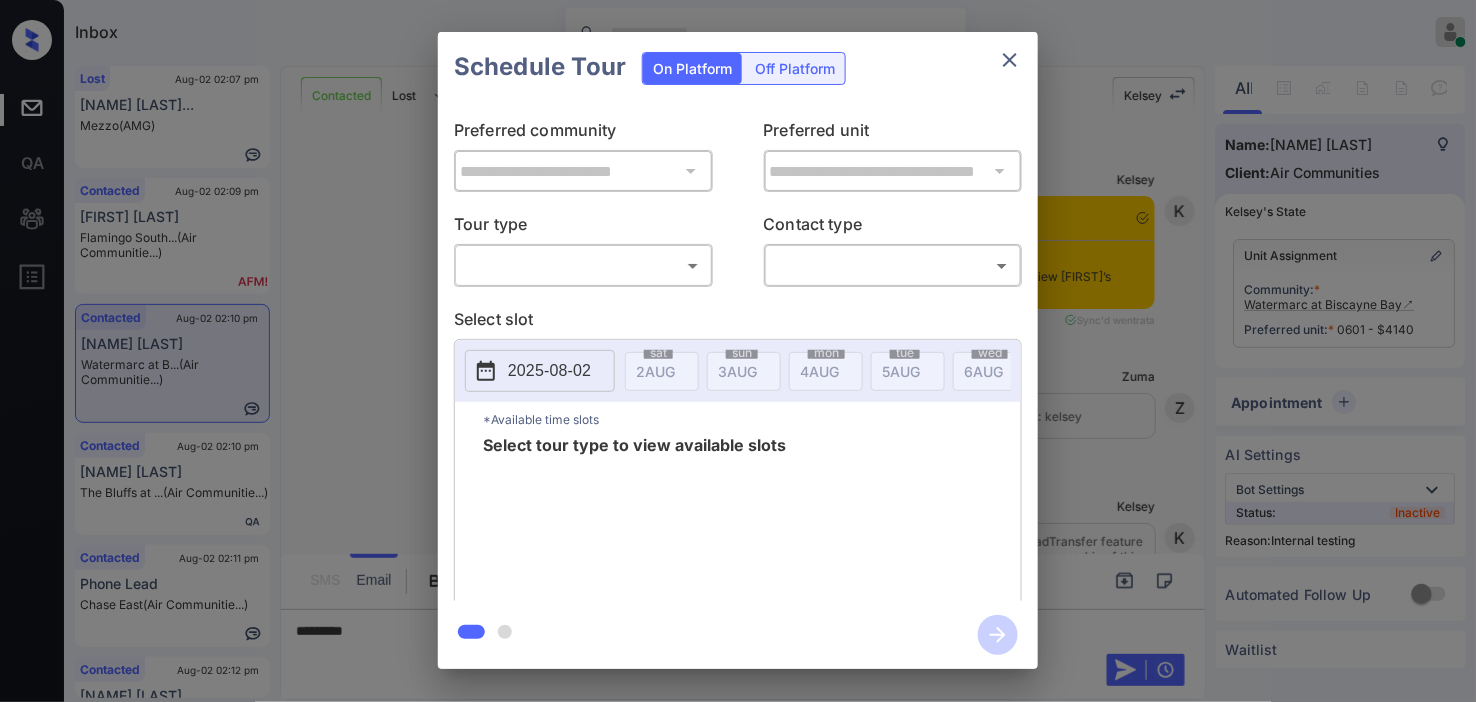 scroll, scrollTop: 9788, scrollLeft: 0, axis: vertical 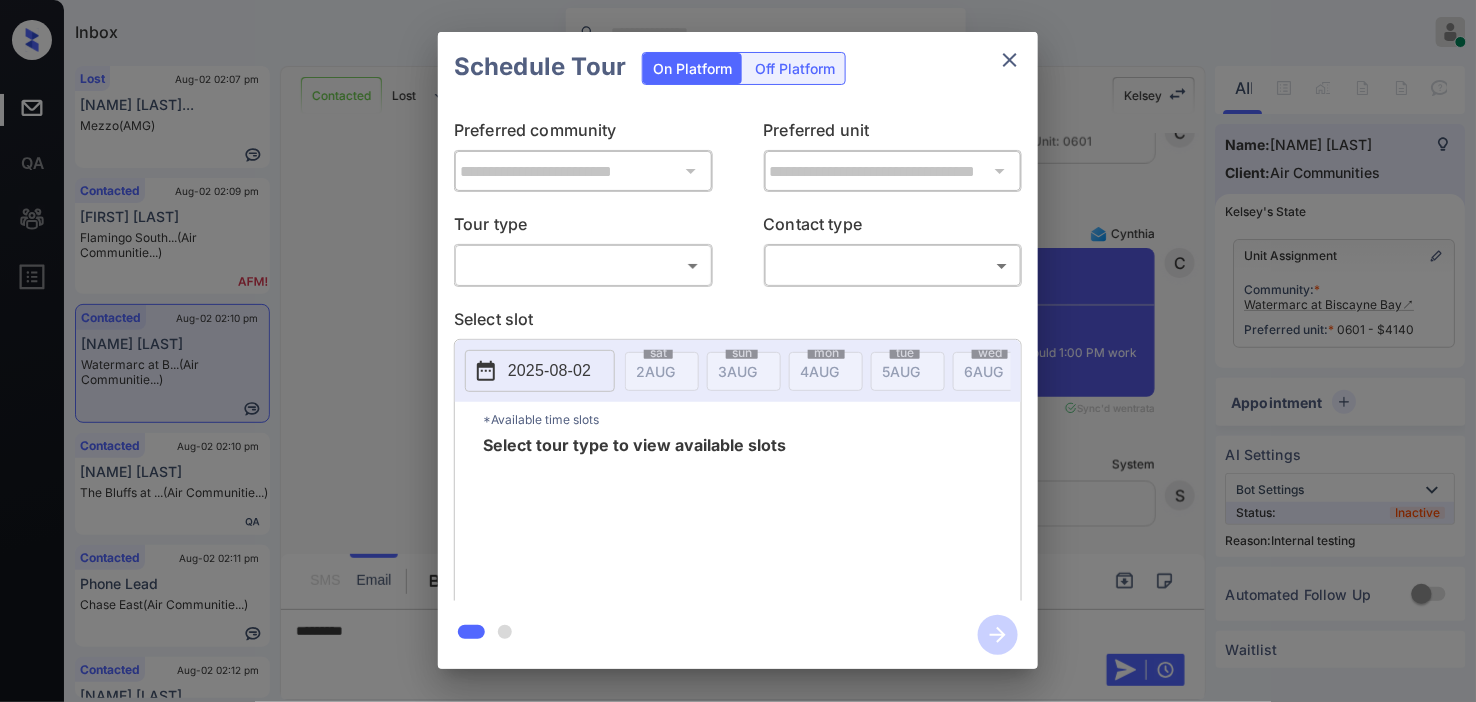 click on "Inbox [NAME] Online Set yourself   offline Set yourself   on break Profile Switch to  dark  mode Sign out Lost Aug-02 02:07 pm   [NAME]... Mezzo  (AMG) Contacted Aug-02 02:09 pm   [NAME] Flamingo South...  (Air Communitie...) Contacted Aug-02 02:10 pm   [NAME] Watermarc at B...  (Air Communitie...) Contacted Aug-02 02:10 pm   [NAME] The Bluffs at ...  (Air Communitie...) Contacted Aug-02 02:11 pm   Phone Lead Chase East  (Air Communitie...) Contacted Aug-02 02:12 pm   [NAME] Boston Lofts  (Air Communitie...) Contacted Lost Lead Sentiment: Angry Upon sliding the acknowledgement:  Lead will move to lost stage. * ​ SMS and call option will be set to opt out. AFM will be turned off for the lead. [NAME] New Message [NAME] Notes Note: <a href="https://conversation.getzuma.com/67e2adb53f62fd02cf35eaaa">https://conversation.getzuma.com/67e2adb53f62fd02cf35eaaa</a> - Paste this link into your browser to view [NAME]’s conversation with the prospect Mar 25, 2025 06:20 am entrata K" at bounding box center [738, 351] 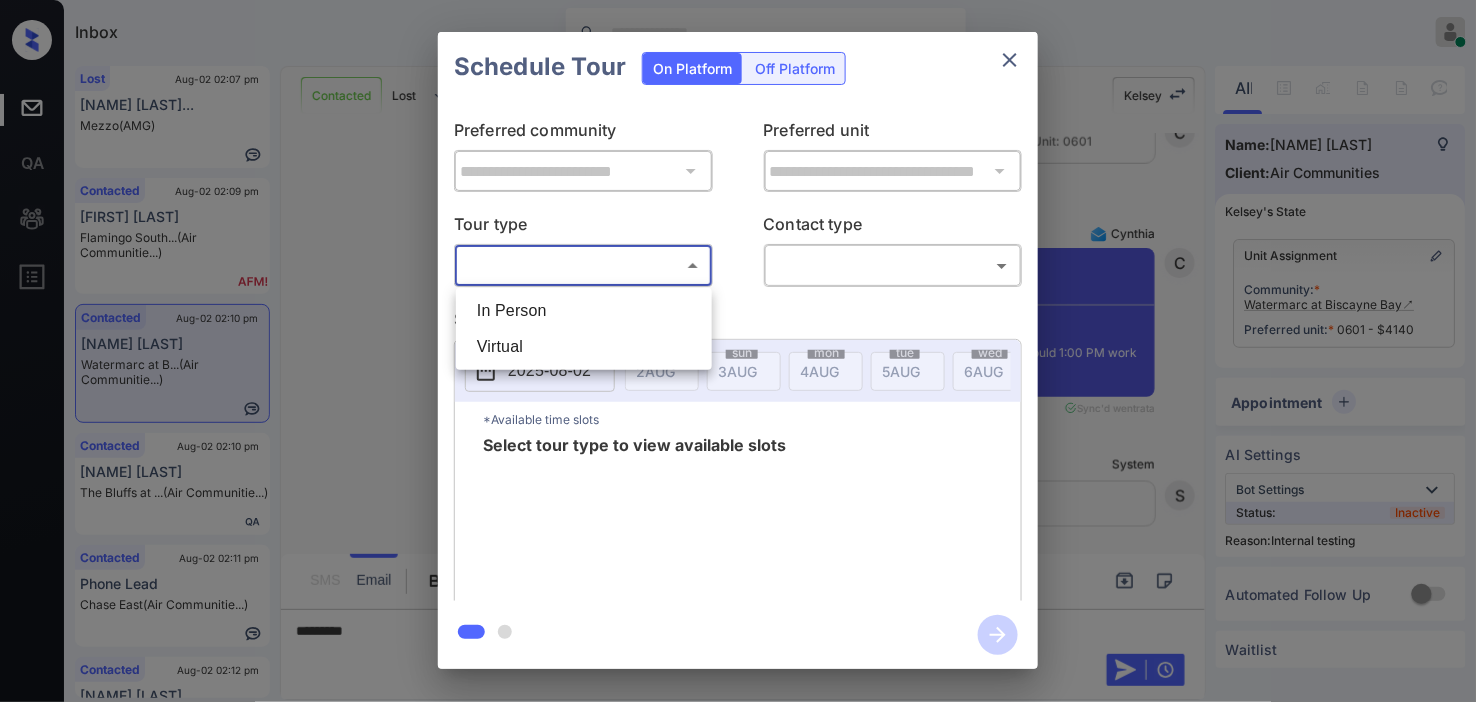 click on "In Person" at bounding box center (584, 311) 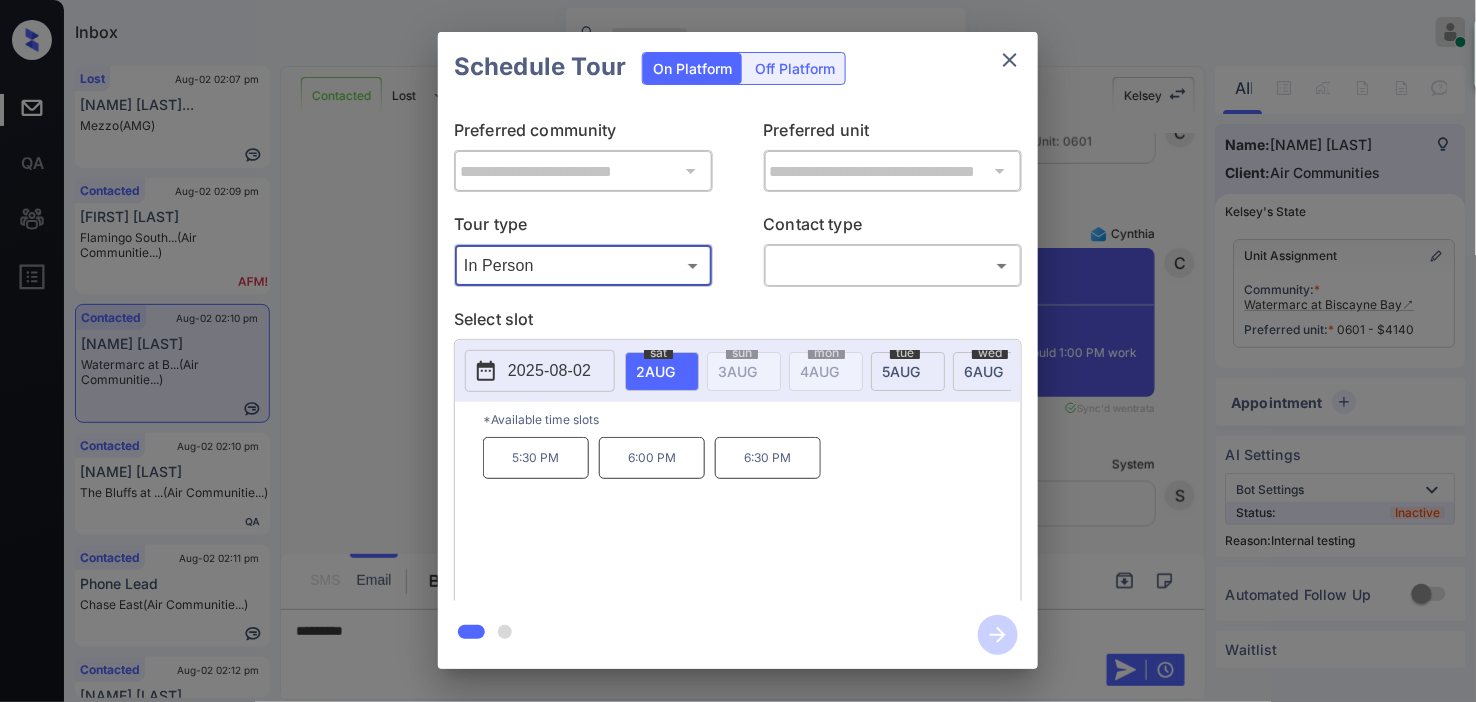 click on "**********" at bounding box center [738, 350] 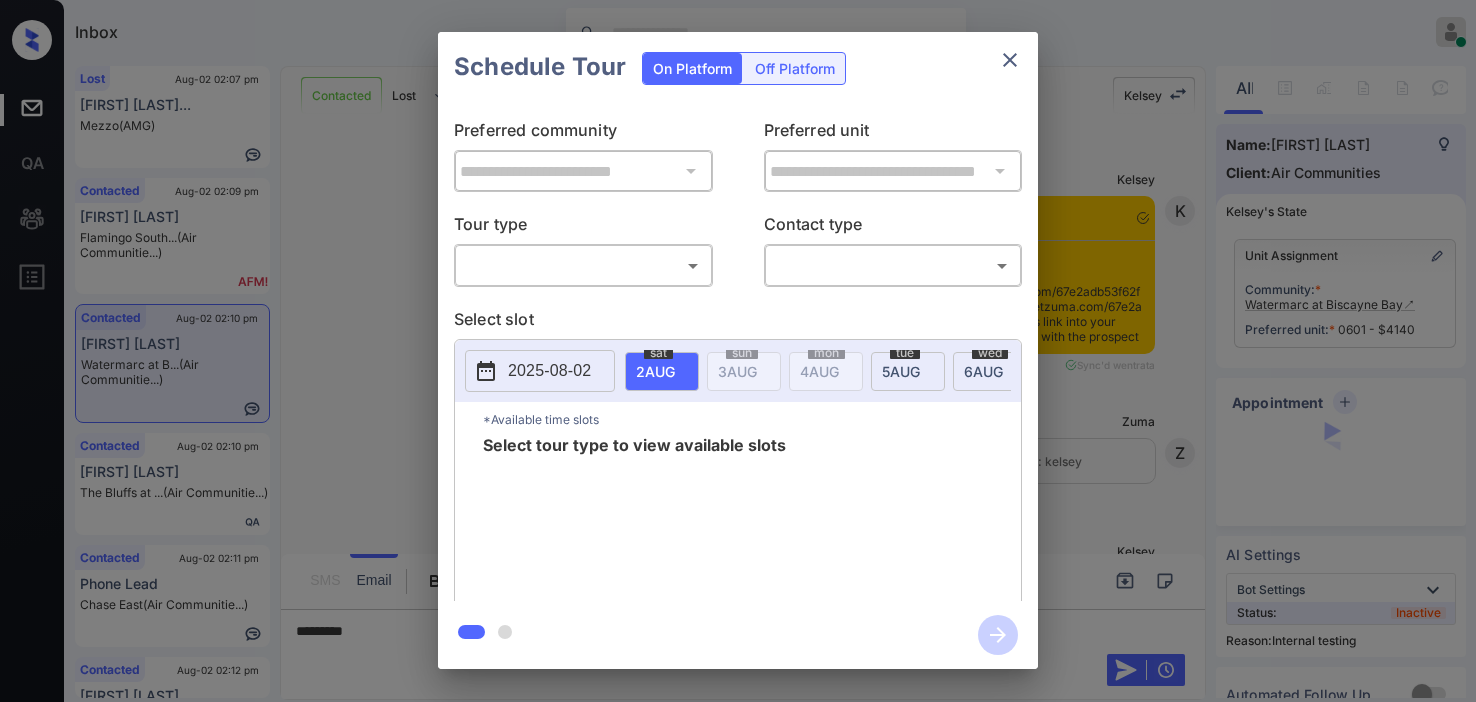 click on "Inbox Kristine Capara Online Set yourself   offline Set yourself   on break Profile Switch to  dark  mode Sign out Lost Aug-02 02:07 pm   Ciara Strosnid... Mezzo  (AMG) Contacted Aug-02 02:09 pm   Marios Roussos Flamingo South...  (Air Communitie...) Contacted Aug-02 02:10 pm   Cory Way Watermarc at B...  (Air Communitie...) Contacted Aug-02 02:10 pm   Rob Schenk The Bluffs at ...  (Air Communitie...) Contacted Aug-02 02:11 pm   Phone Lead Chase East  (Air Communitie...) Contacted Aug-02 02:12 pm   Jack Rogers Boston Lofts  (Air Communitie...) Contacted Lost Lead Sentiment: Angry Upon sliding the acknowledgement:  Lead will move to lost stage. * ​ SMS and call option will be set to opt out. AFM will be turned off for the lead. Kelsey New Message Kelsey Notes Note: <a href="https://conversation.getzuma.com/67e2adb53f62fd02cf35eaaa">https://conversation.getzuma.com/67e2adb53f62fd02cf35eaaa</a> - Paste this link into your browser to view Kelsey’s conversation with the prospect Mar 25, 2025 06:20 am entrata K" at bounding box center [738, 351] 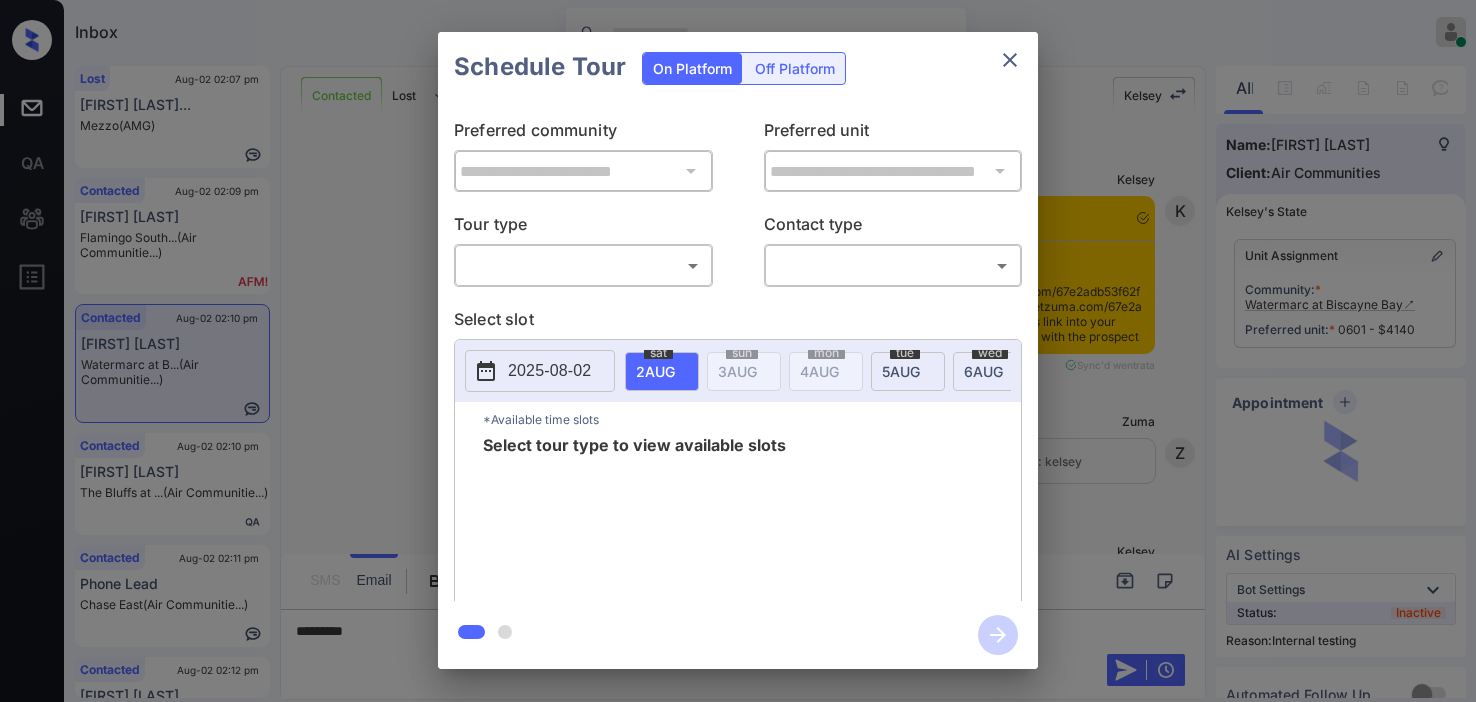 scroll, scrollTop: 0, scrollLeft: 0, axis: both 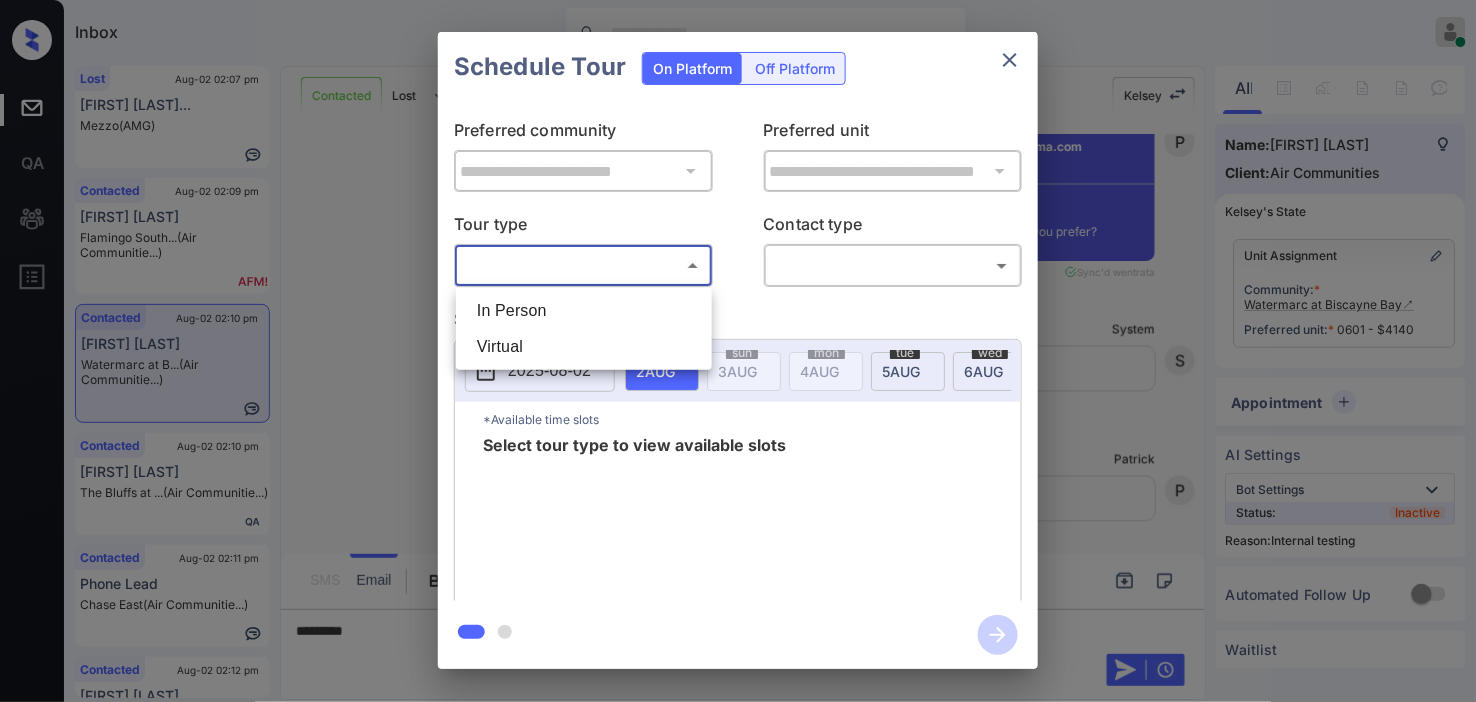 click on "In Person" at bounding box center (584, 311) 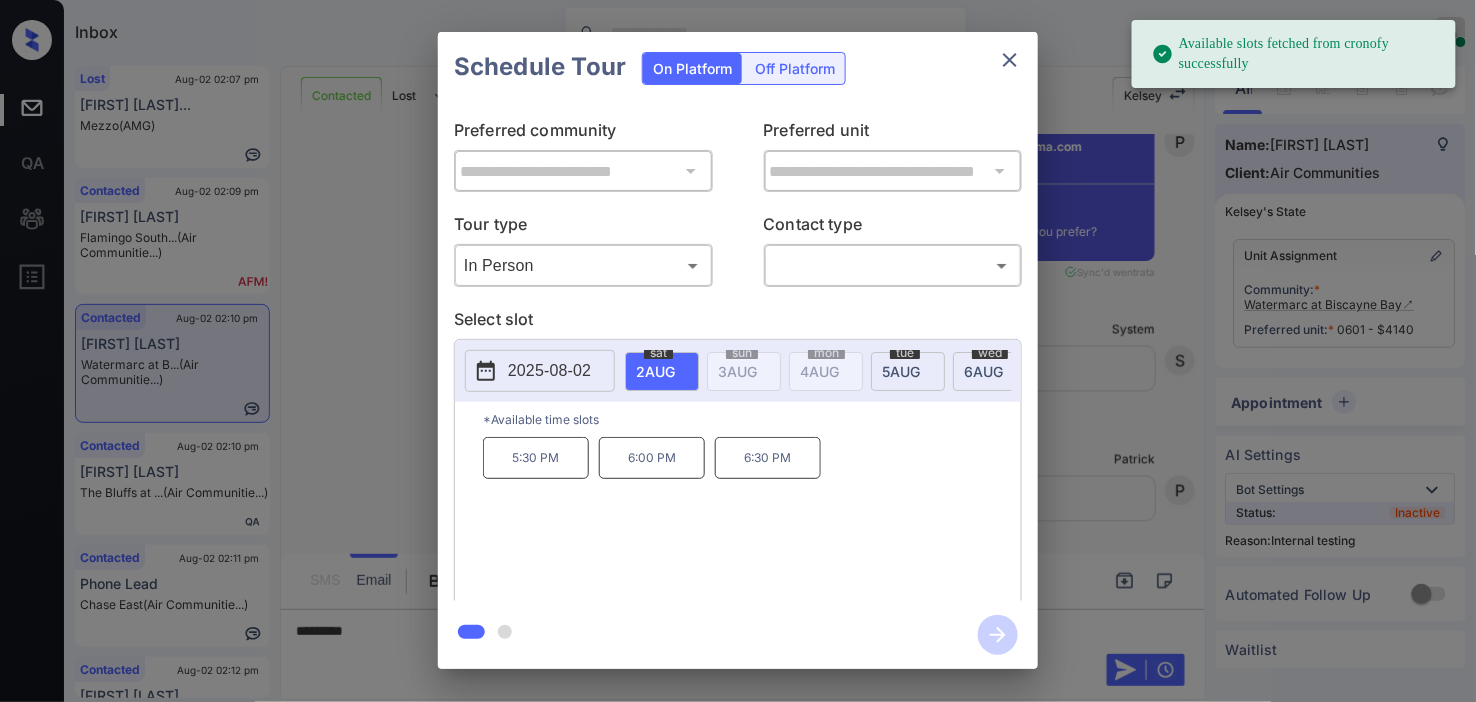 click on "2025-08-02" at bounding box center [540, 371] 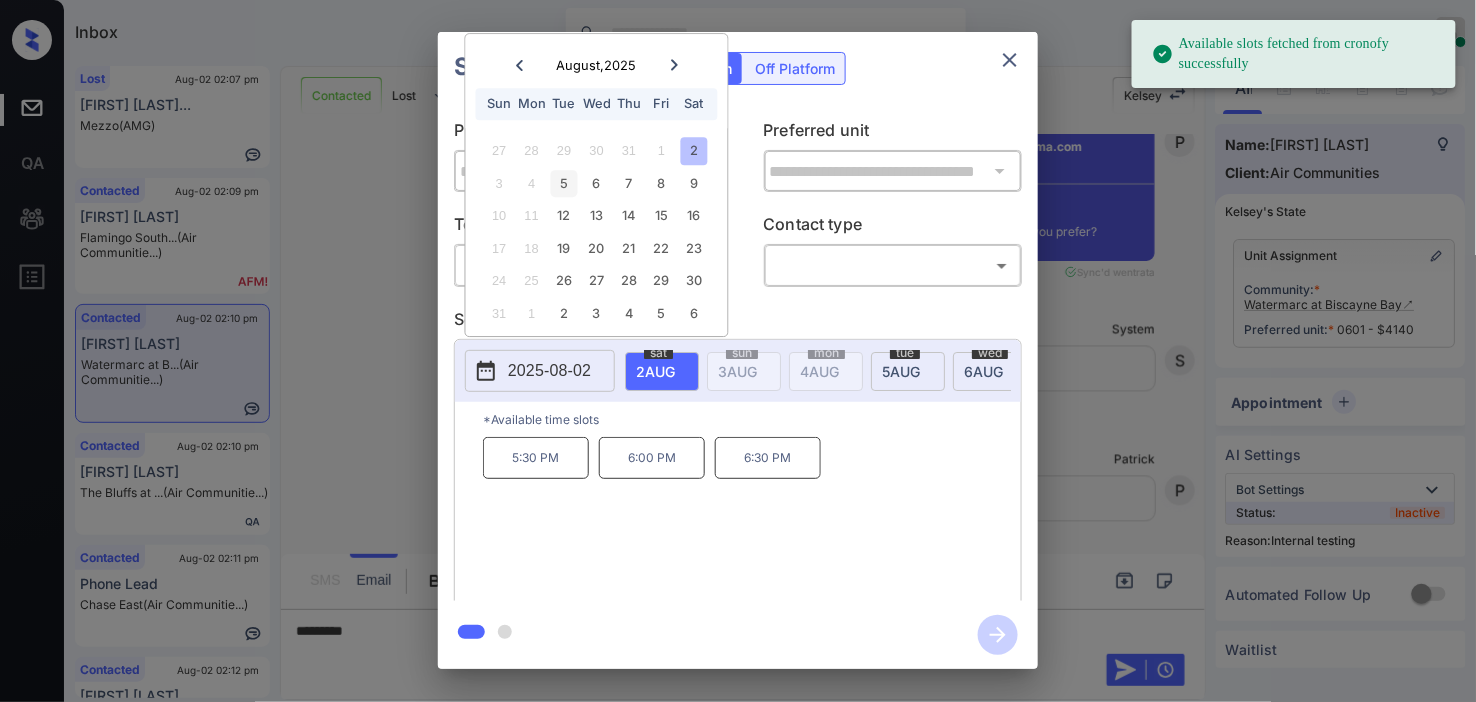 click on "5" at bounding box center [564, 183] 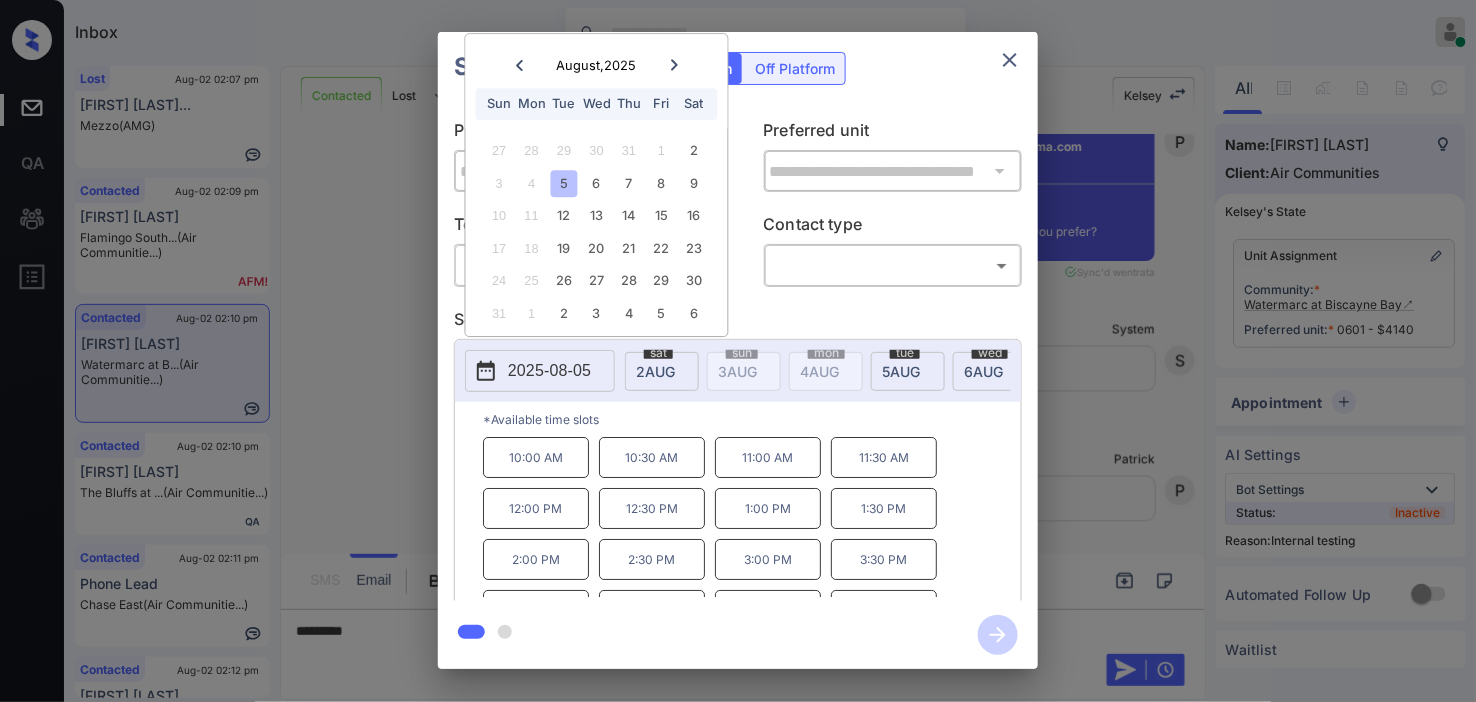 click on "**********" at bounding box center (738, 350) 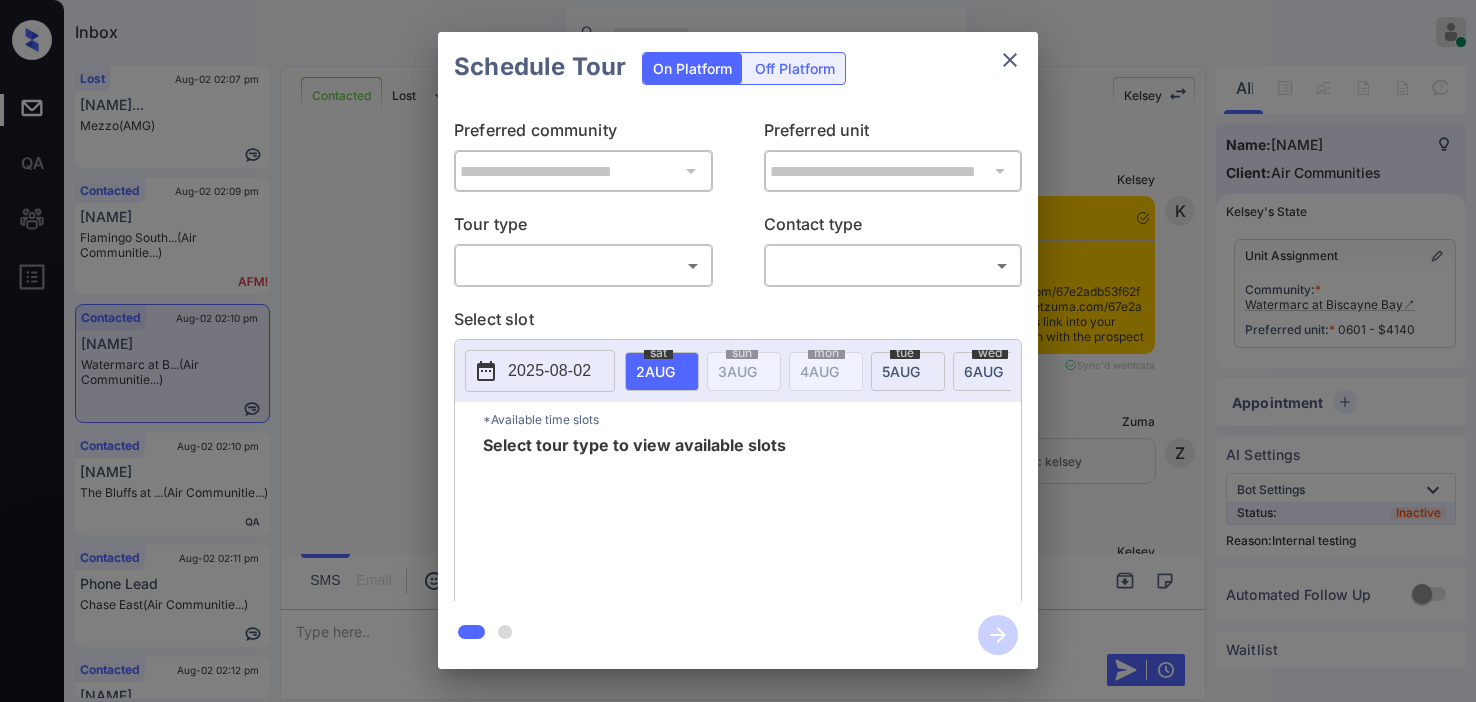 scroll, scrollTop: 0, scrollLeft: 0, axis: both 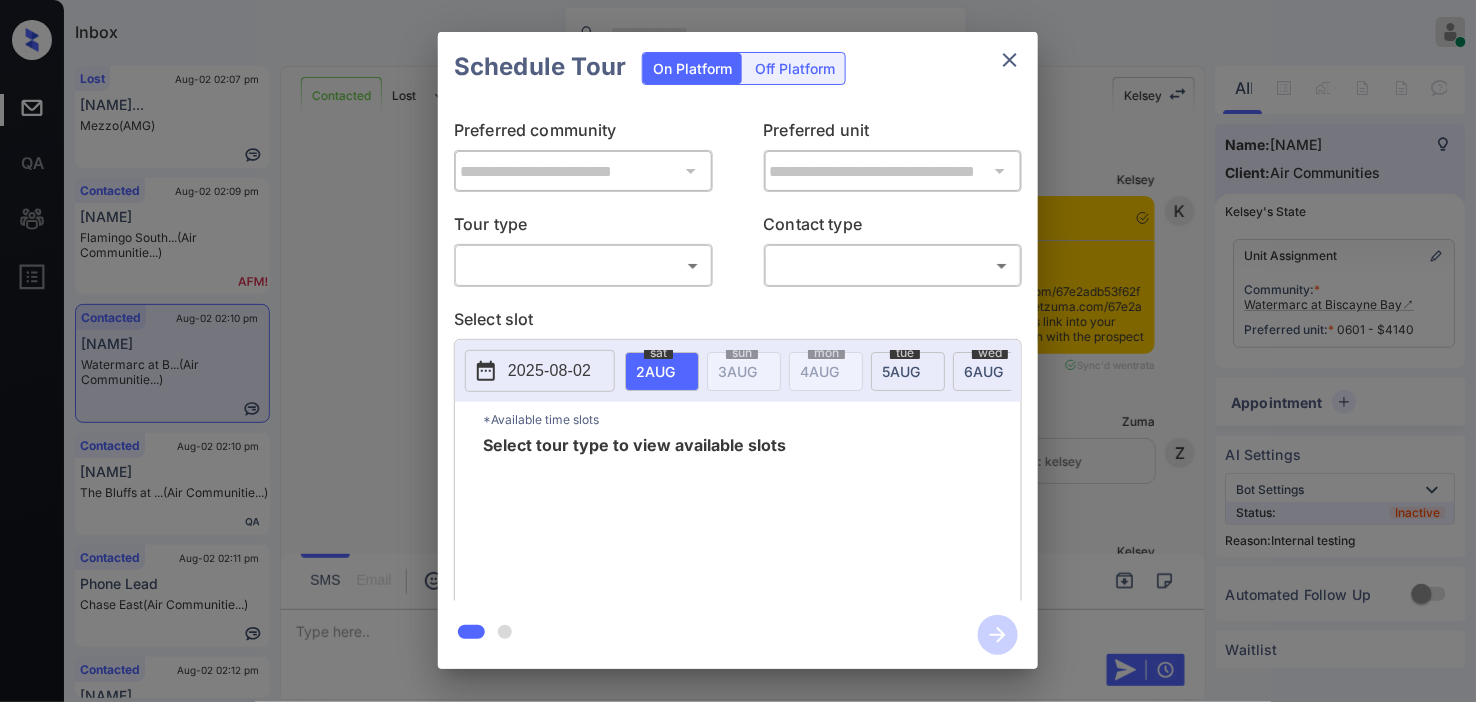 click on "Inbox [NAME] Online Set yourself   offline Set yourself   on break Profile Switch to  dark  mode Sign out Lost Aug-02 02:07 pm   [NAME]... Mezzo  (AMG) Contacted Aug-02 02:09 pm   [NAME] Flamingo South...  (Air Communitie...) Contacted Aug-02 02:10 pm   [NAME] Watermarc at B...  (Air Communitie...) Contacted Aug-02 02:10 pm   [NAME] The Bluffs at ...  (Air Communitie...) Contacted Aug-02 02:11 pm   Phone Lead Chase East  (Air Communitie...) Contacted Aug-02 02:12 pm   [NAME] Boston Lofts  (Air Communitie...) Contacted Lost Lead Sentiment: Angry Upon sliding the acknowledgement:  Lead will move to lost stage. * ​ SMS and call option will be set to opt out. AFM will be turned off for the lead. [NAME] New Message [NAME] Notes Note: <a href="https://conversation.getzuma.com/67e2adb53f62fd02cf35eaaa">https://conversation.getzuma.com/67e2adb53f62fd02cf35eaaa</a> - Paste this link into your browser to view [NAME]’s conversation with the prospect Mar 25, 2025 06:20 am entrata K" at bounding box center (738, 351) 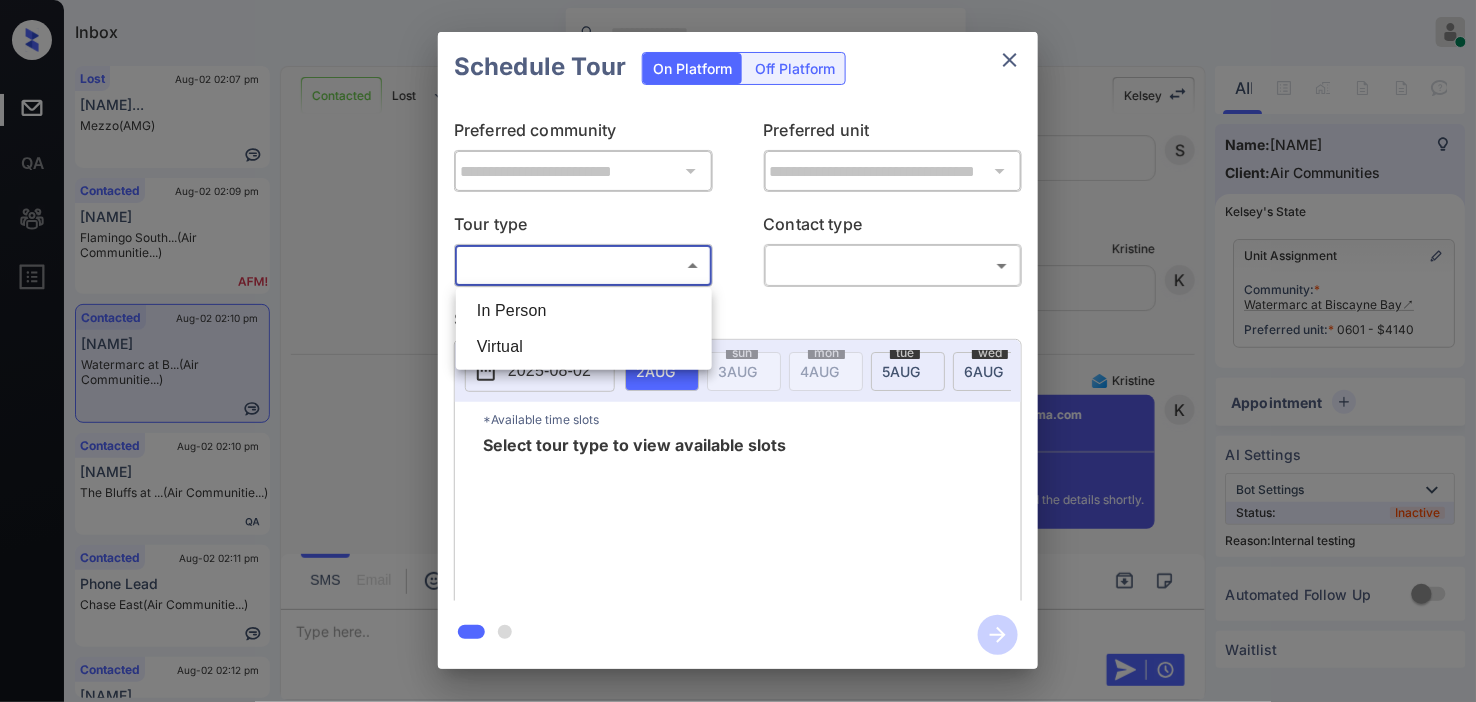 click on "In Person" at bounding box center [584, 311] 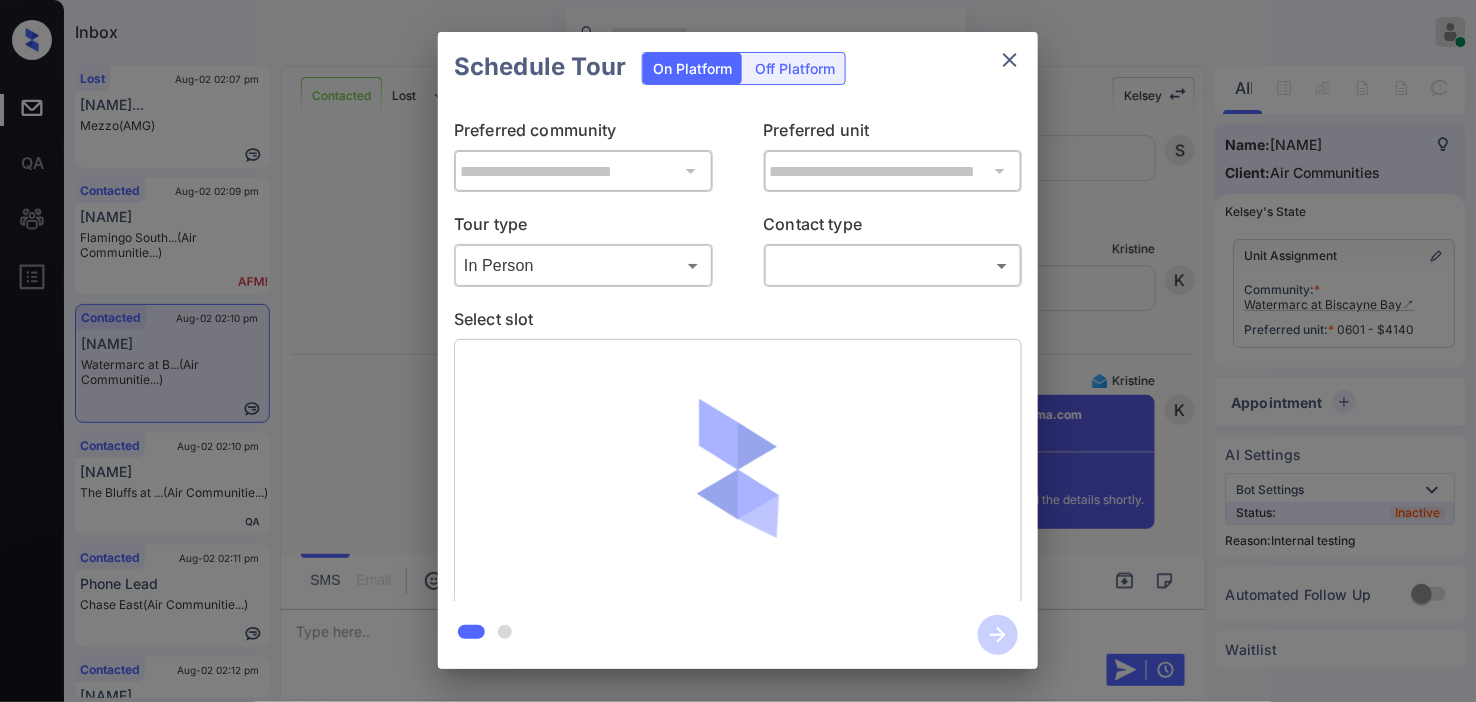 click on "Inbox [NAME] Online Set yourself   offline Set yourself   on break Profile Switch to  dark  mode Sign out Lost Aug-02 02:07 pm   [NAME]... Mezzo  (AMG) Contacted Aug-02 02:09 pm   [NAME] Flamingo South...  (Air Communitie...) Contacted Aug-02 02:10 pm   [NAME] Watermarc at B...  (Air Communitie...) Contacted Aug-02 02:10 pm   [NAME] The Bluffs at ...  (Air Communitie...) Contacted Aug-02 02:11 pm   Phone Lead Chase East  (Air Communitie...) Contacted Aug-02 02:12 pm   [NAME] Boston Lofts  (Air Communitie...) Contacted Lost Lead Sentiment: Angry Upon sliding the acknowledgement:  Lead will move to lost stage. * ​ SMS and call option will be set to opt out. AFM will be turned off for the lead. [NAME] New Message [NAME] Notes Note: <a href="https://conversation.getzuma.com/67e2adb53f62fd02cf35eaaa">https://conversation.getzuma.com/67e2adb53f62fd02cf35eaaa</a> - Paste this link into your browser to view [NAME]’s conversation with the prospect Mar 25, 2025 06:20 am entrata K" at bounding box center [738, 351] 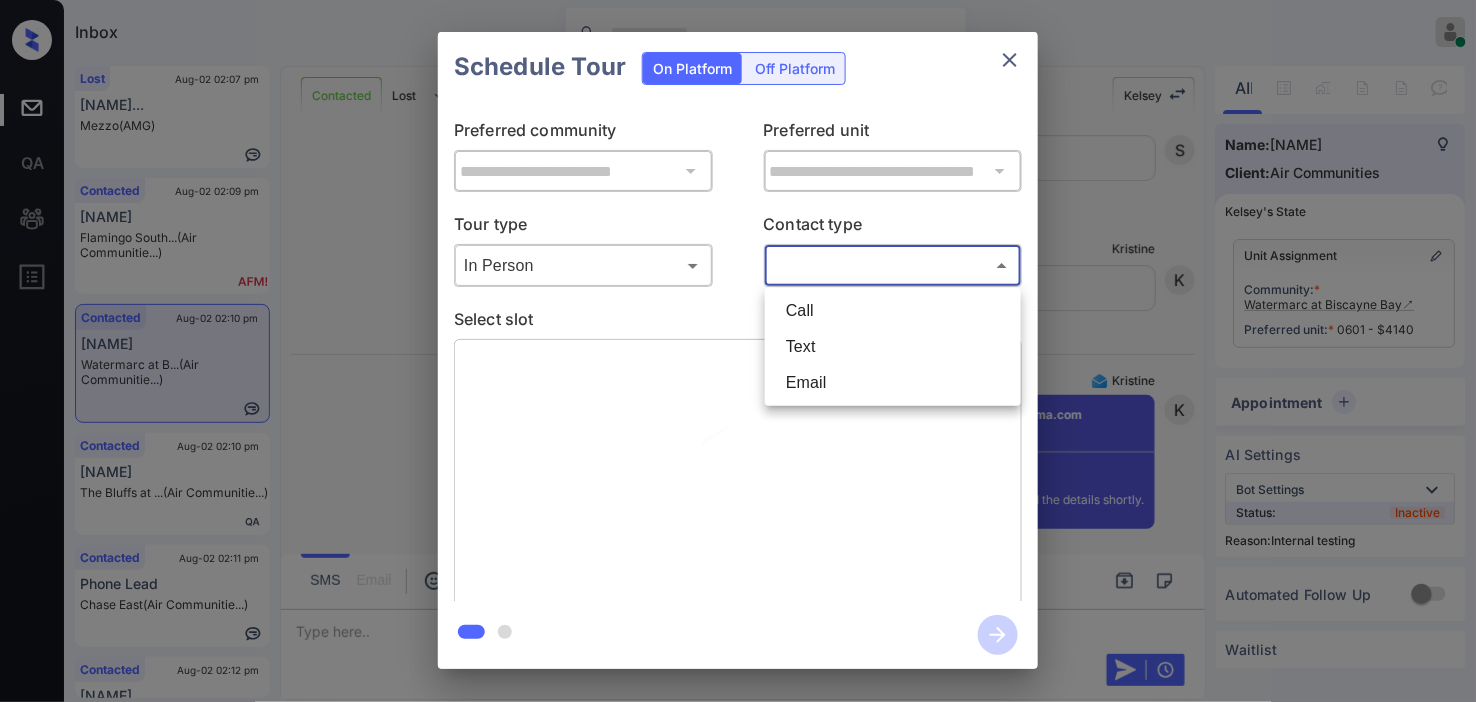 click on "Text" at bounding box center (893, 347) 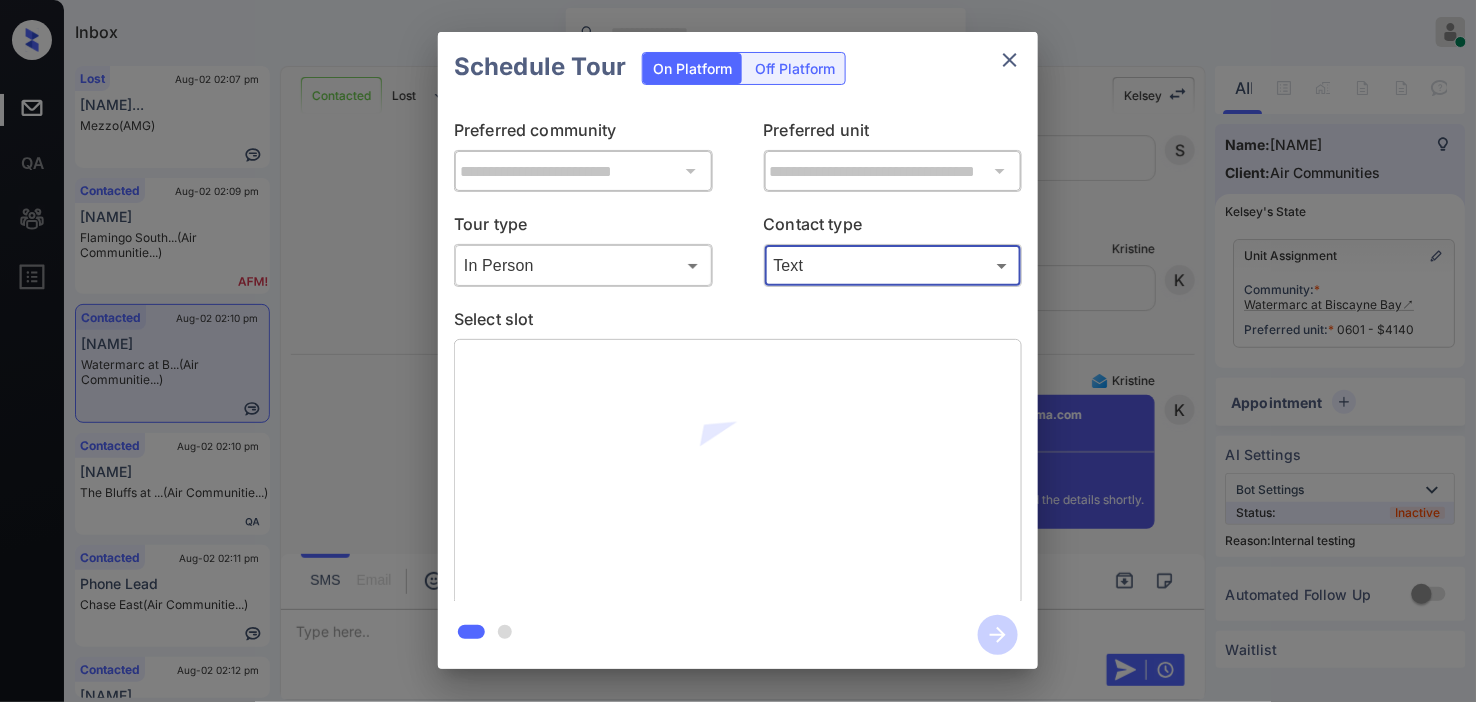 type on "****" 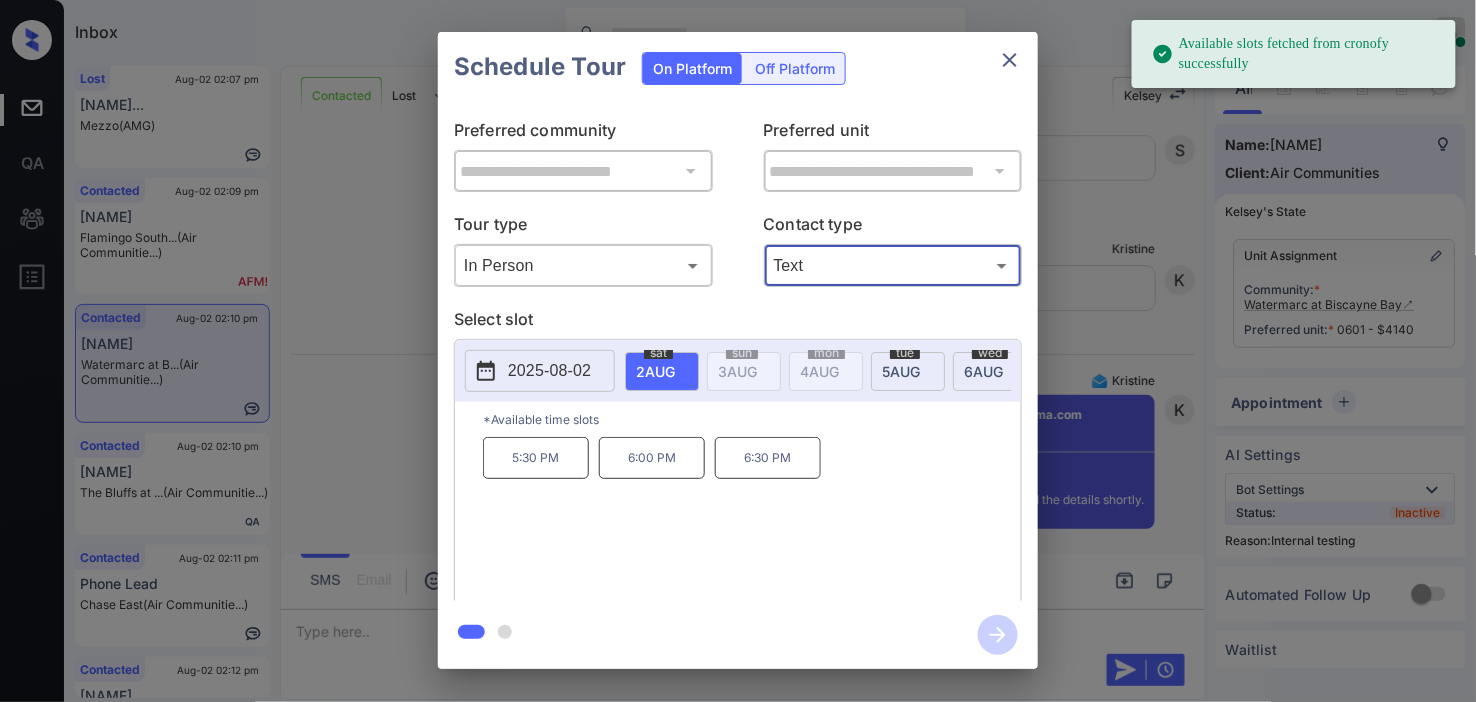 click on "2025-08-02" at bounding box center [549, 371] 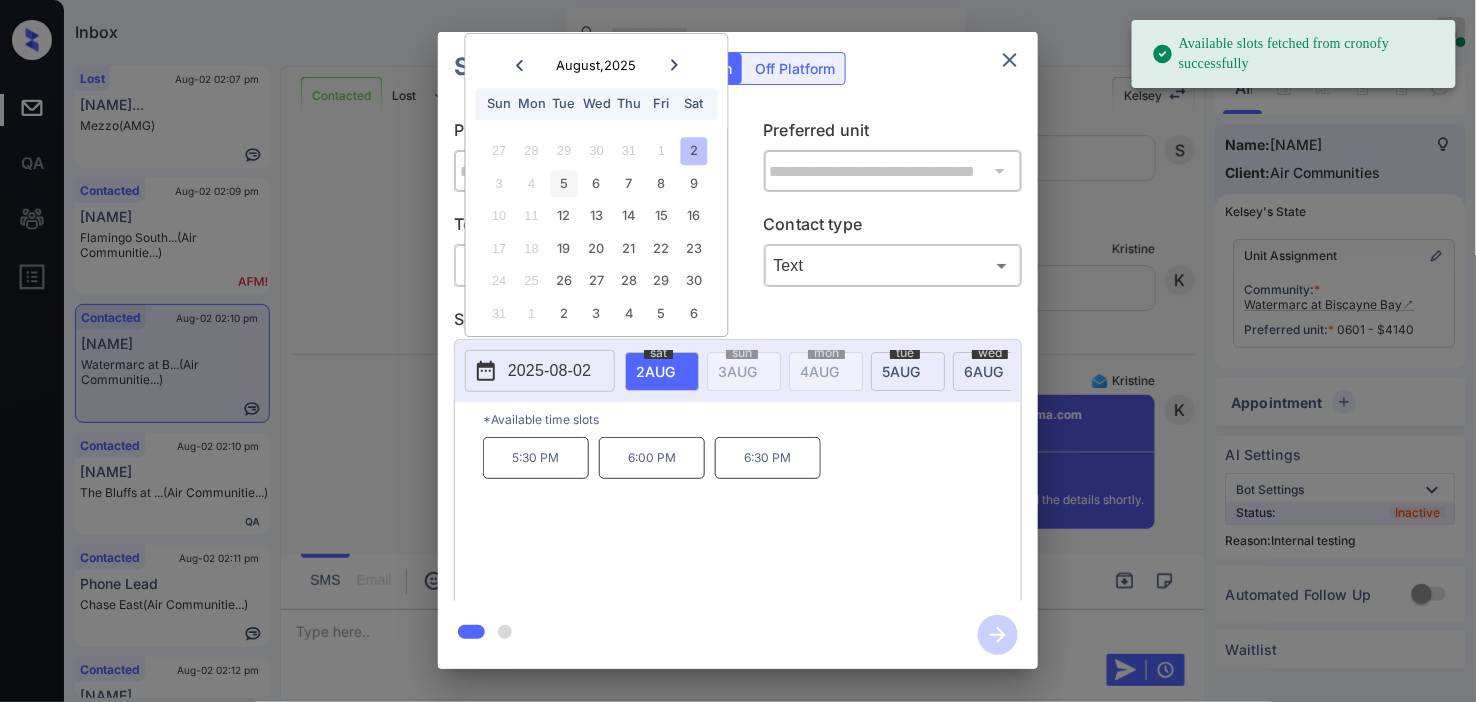 click on "5" at bounding box center [564, 183] 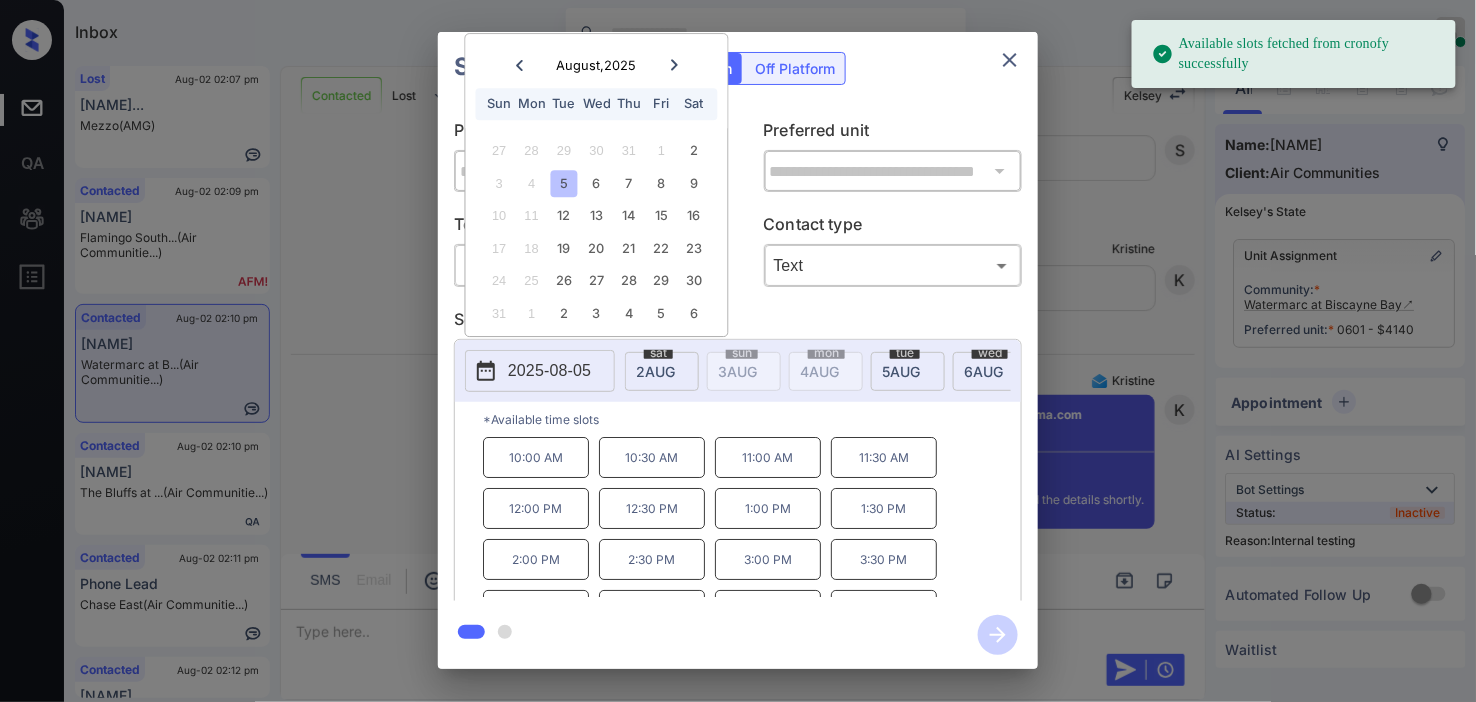 click on "1:00 PM" at bounding box center (768, 508) 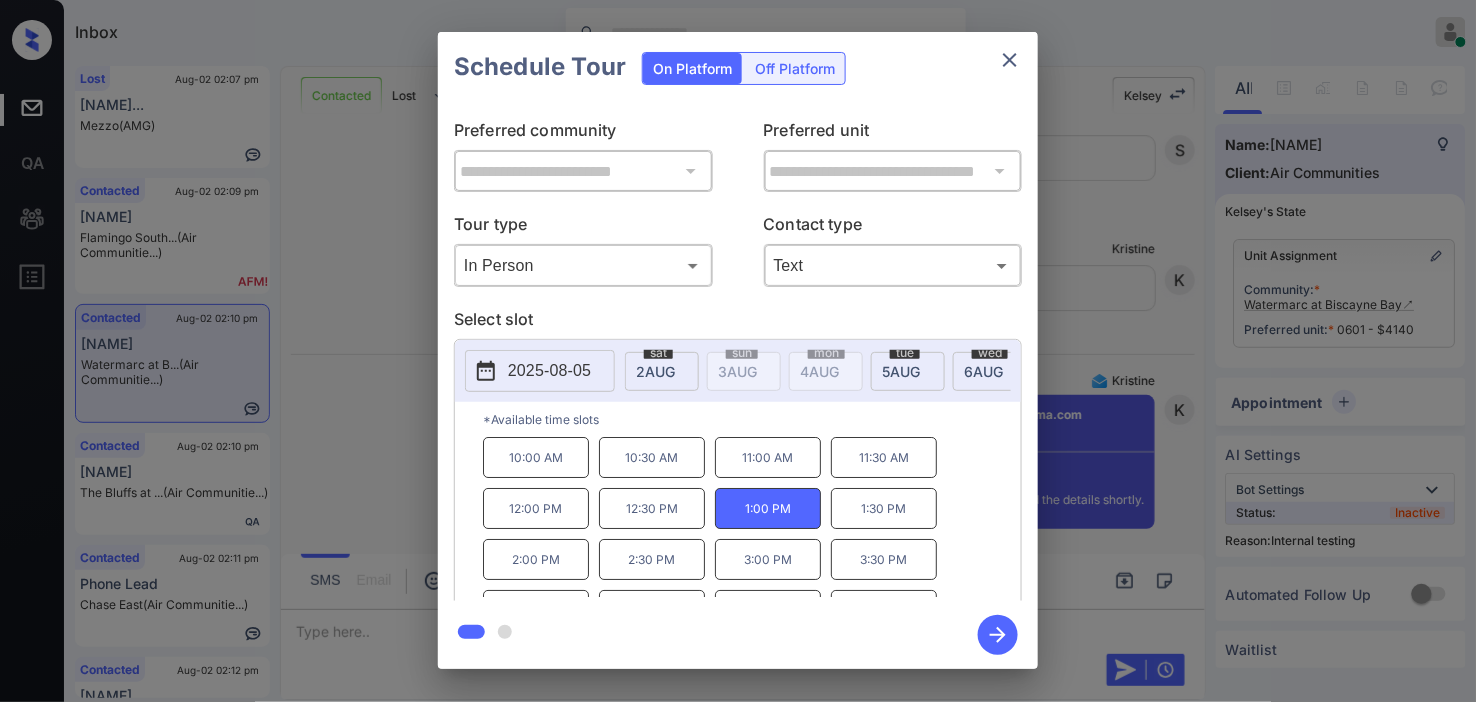 click 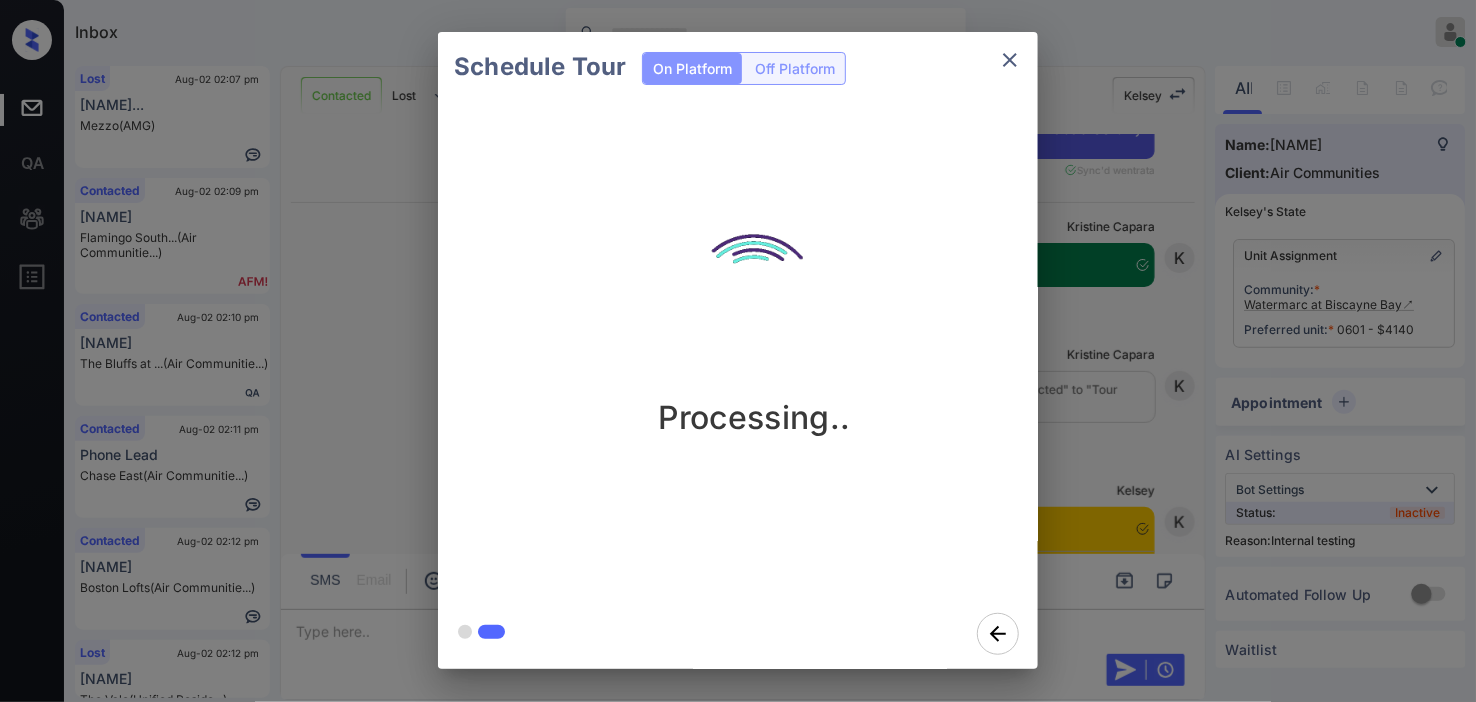 scroll, scrollTop: 11375, scrollLeft: 0, axis: vertical 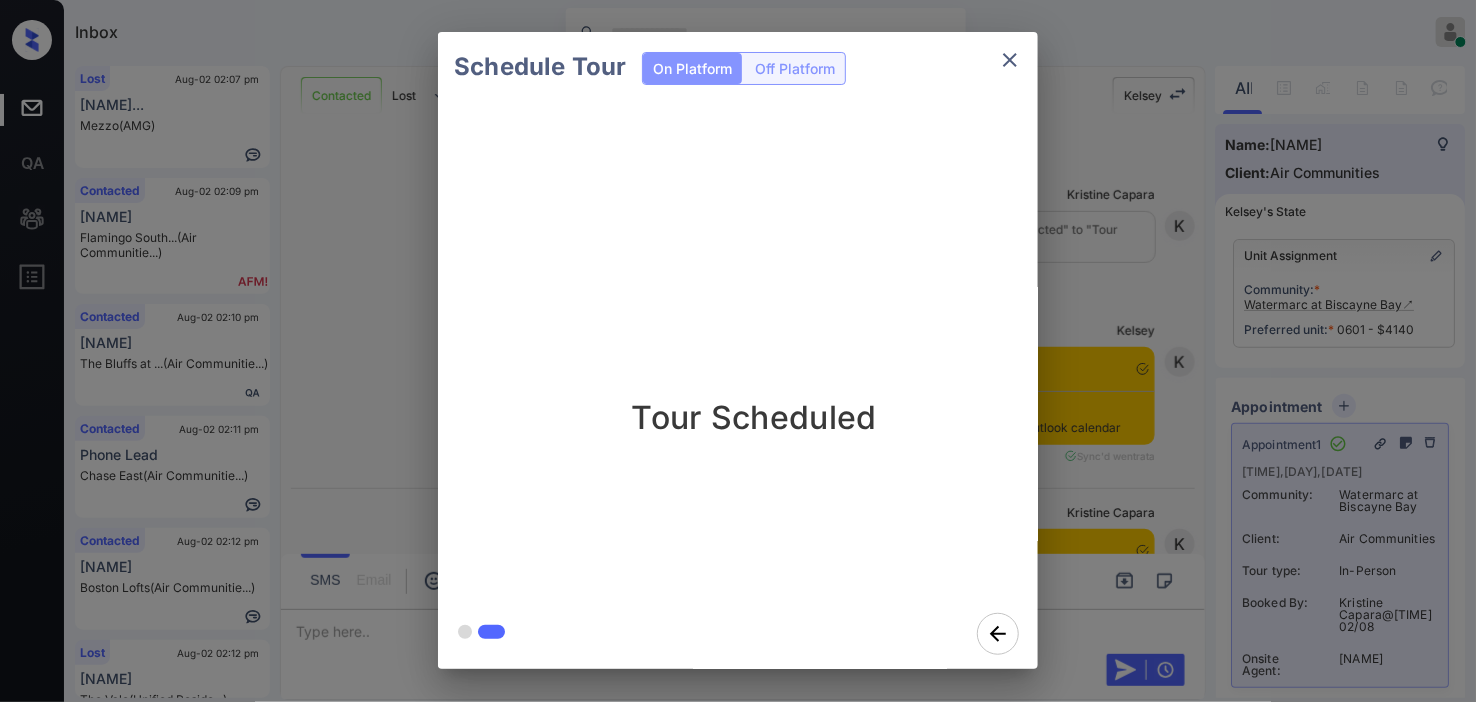 click on "Schedule Tour On Platform Off Platform Tour Scheduled" at bounding box center (738, 350) 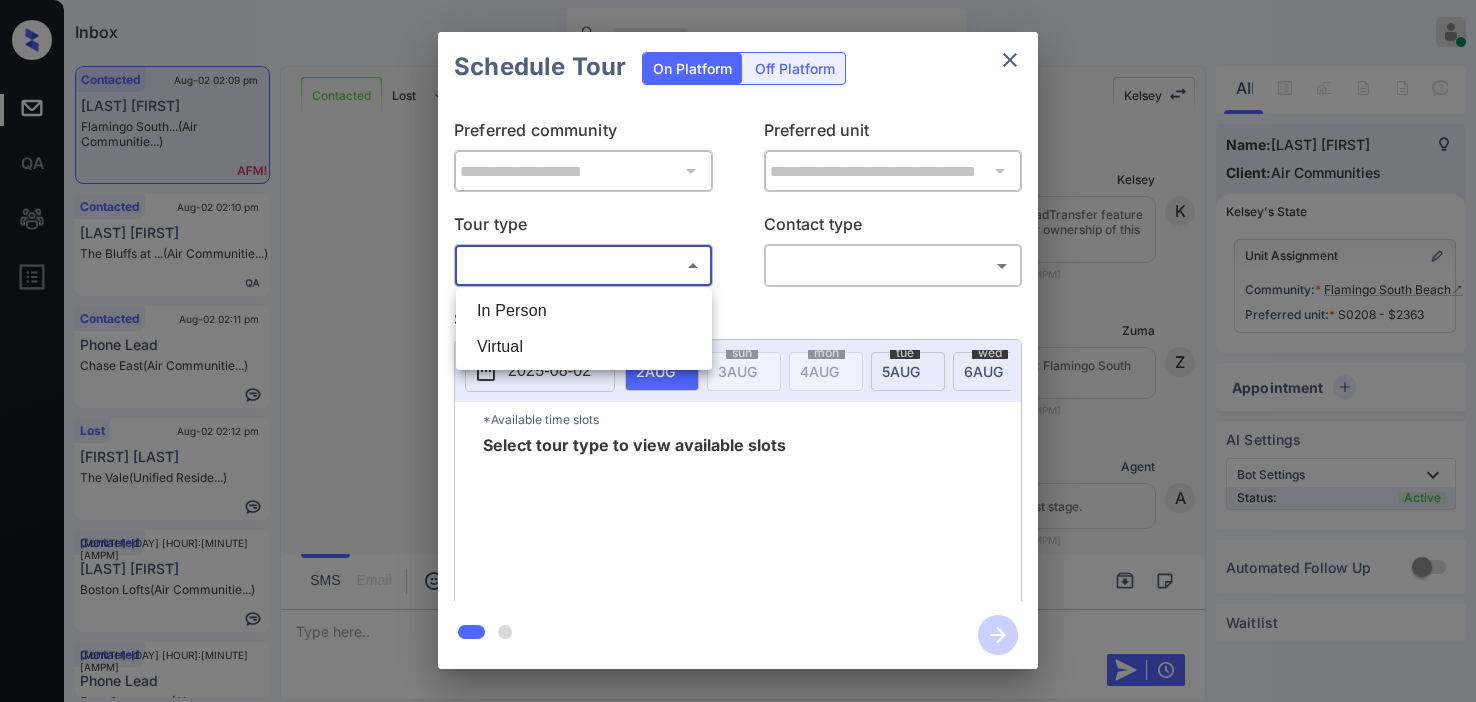click on "Inbox [LAST] [FIRST] Online Set yourself   offline Set yourself   on break Profile Switch to  dark  mode Sign out Contacted [MONTH]-[DAY] [HOUR]:[MINUTE]   [LAST] [FIRST] Flamingo South...  (Air Communitie...) Contacted [MONTH]-[DAY] [HOUR]:[MINUTE]   [LAST] [FIRST] The Bluffs at ...  (Air Communitie...) Contacted [MONTH]-[DAY] [HOUR]:[MINUTE]   Phone Lead Chase East  (Air Communitie...) Lost [MONTH]-[DAY] [HOUR]:[MINUTE]   [LAST] [FIRST] The Vale  (Unified Reside...) Contacted [MONTH]-[DAY] [HOUR]:[MINUTE]   [LAST] [FIRST] Boston Lofts  (Air Communitie...) Contacted [MONTH]-[DAY] [HOUR]:[MINUTE]   Phone Lead Four Quarters ...  (Air Communitie...) Contacted Lost Lead Sentiment: Angry Upon sliding the acknowledgement:  Lead will move to lost stage. * ​ SMS and call option will be set to opt out. AFM will be turned off for the lead. [FIRST] New Message [FIRST] Due to the activation of disableLeadTransfer feature flag, [FIRST] will no longer transfer ownership of this CRM guest card [MONTH] [DAY], [YEAR] [HOUR]:[MINUTE] [AMPM] K New Message Zuma Lead transferred to leasing agent: Flamingo South Beach [MONTH] [DAY], [YEAR] [HOUR]:[MINUTE] [AMPM] Z A" at bounding box center (738, 351) 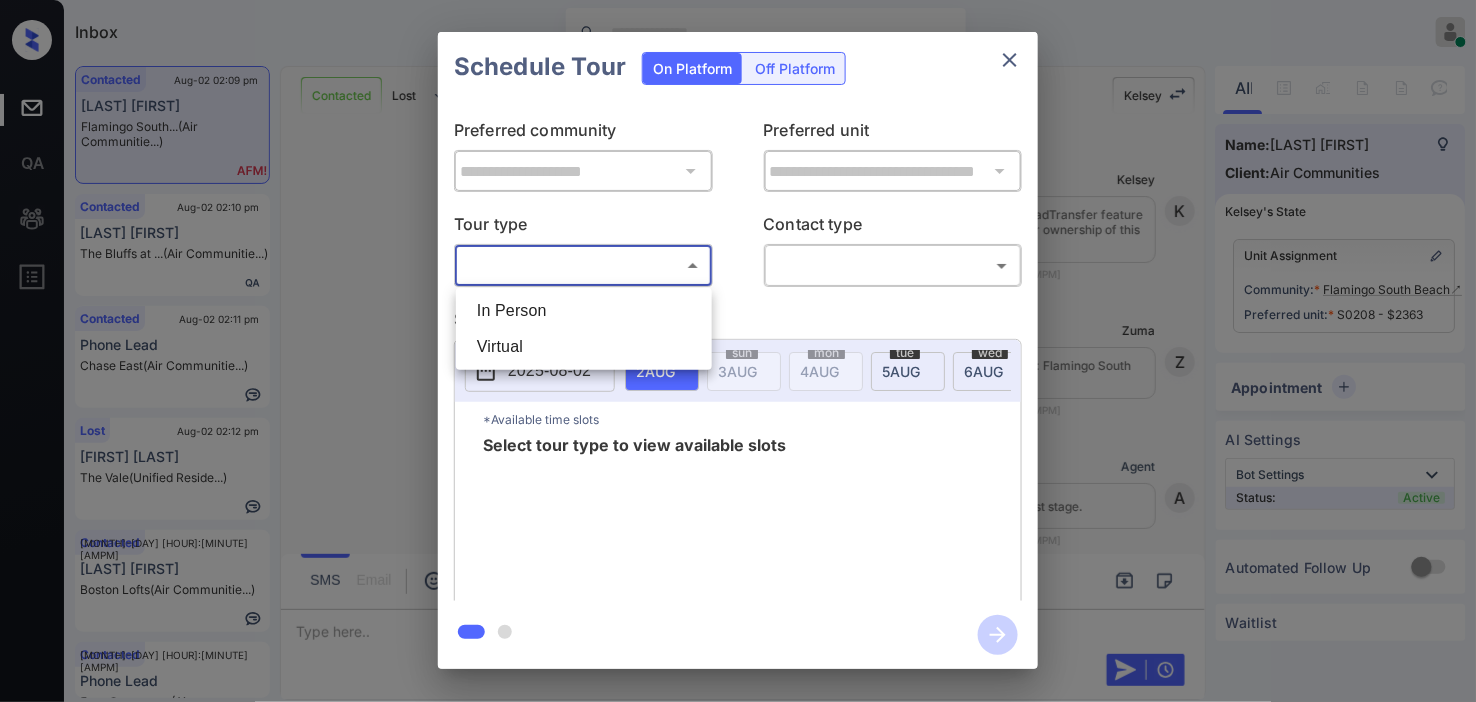 scroll, scrollTop: 2246, scrollLeft: 0, axis: vertical 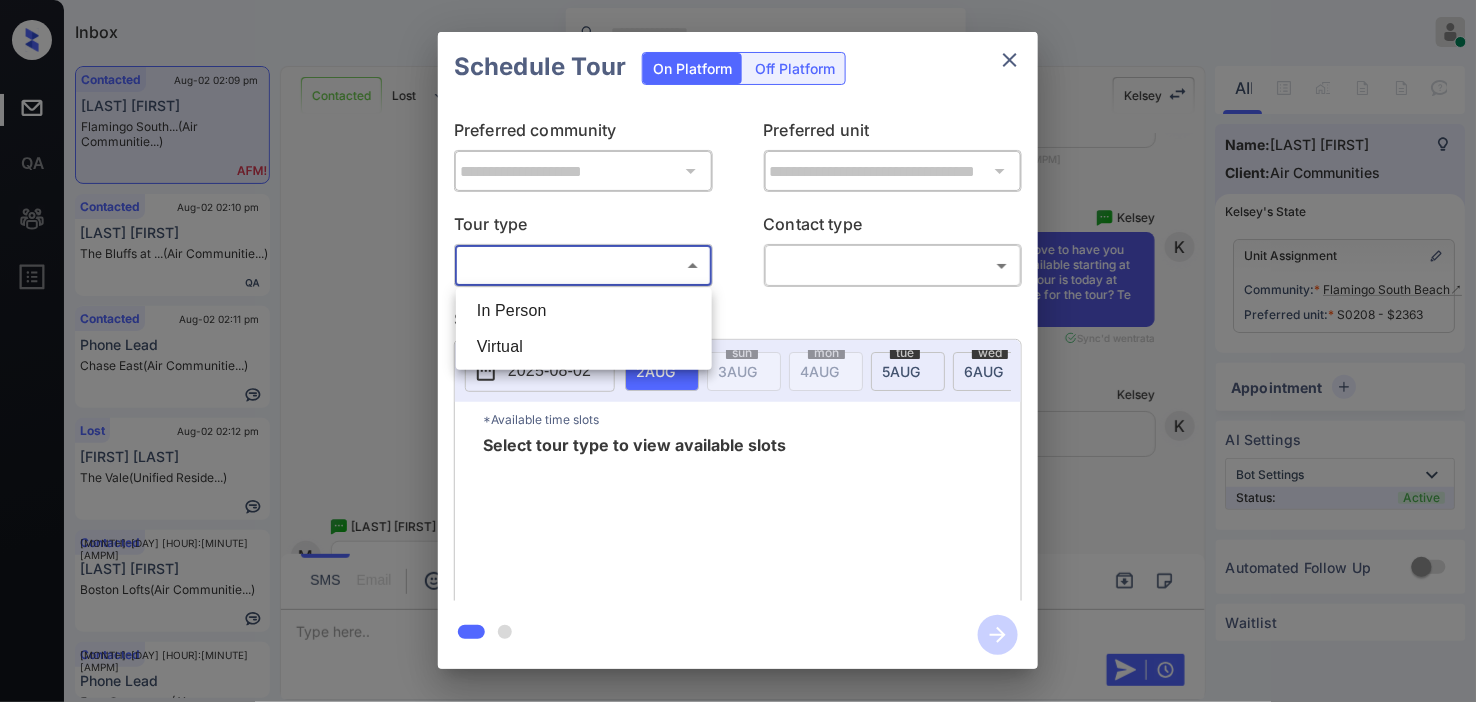 click on "In Person" at bounding box center [584, 311] 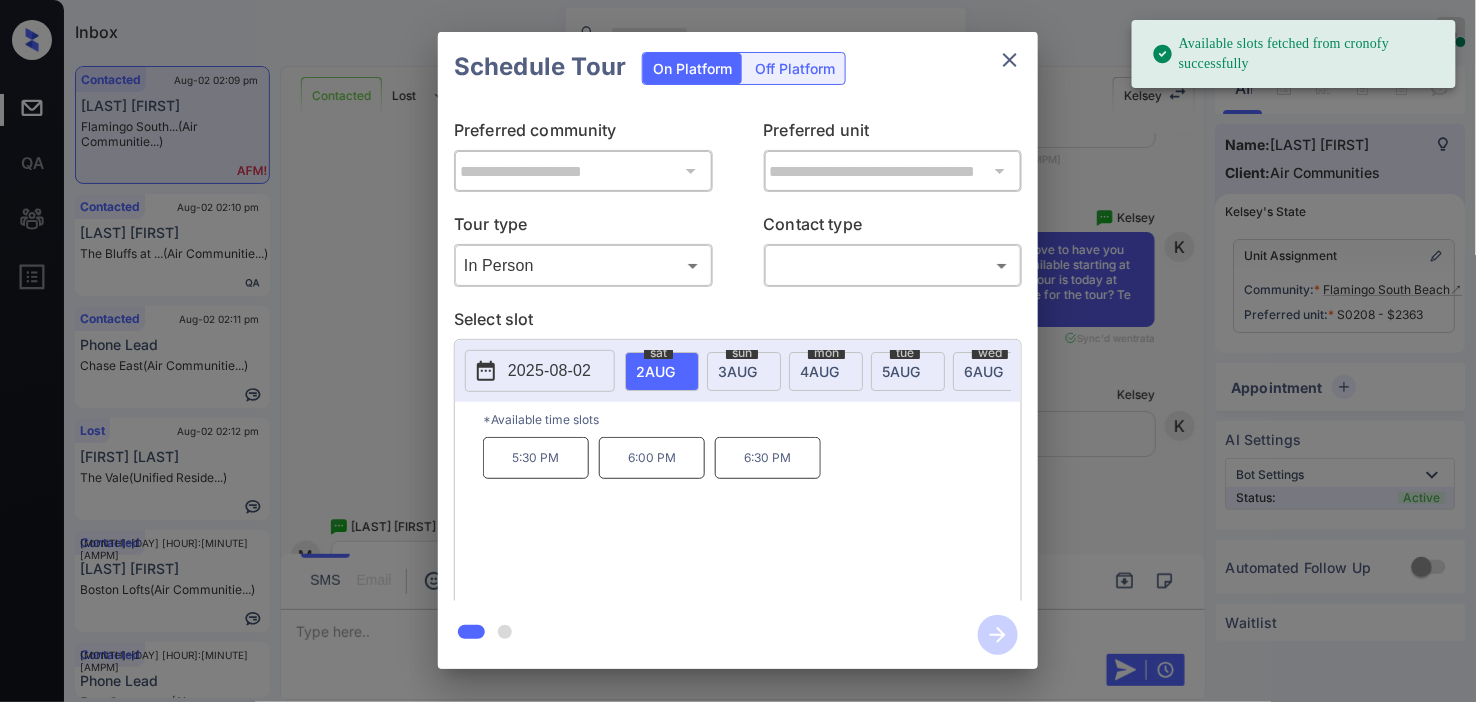 click on "2025-08-02" at bounding box center [549, 371] 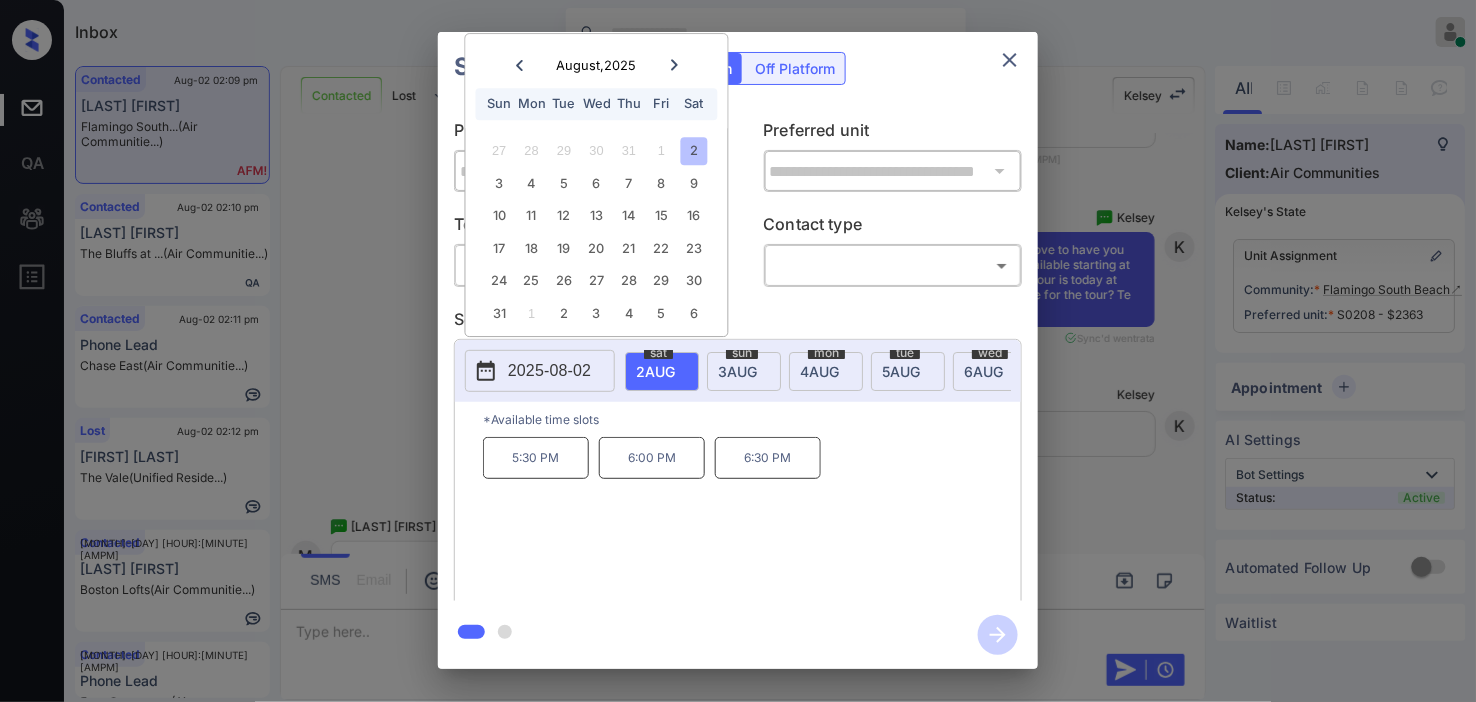 click on "3 AUG" at bounding box center (655, 371) 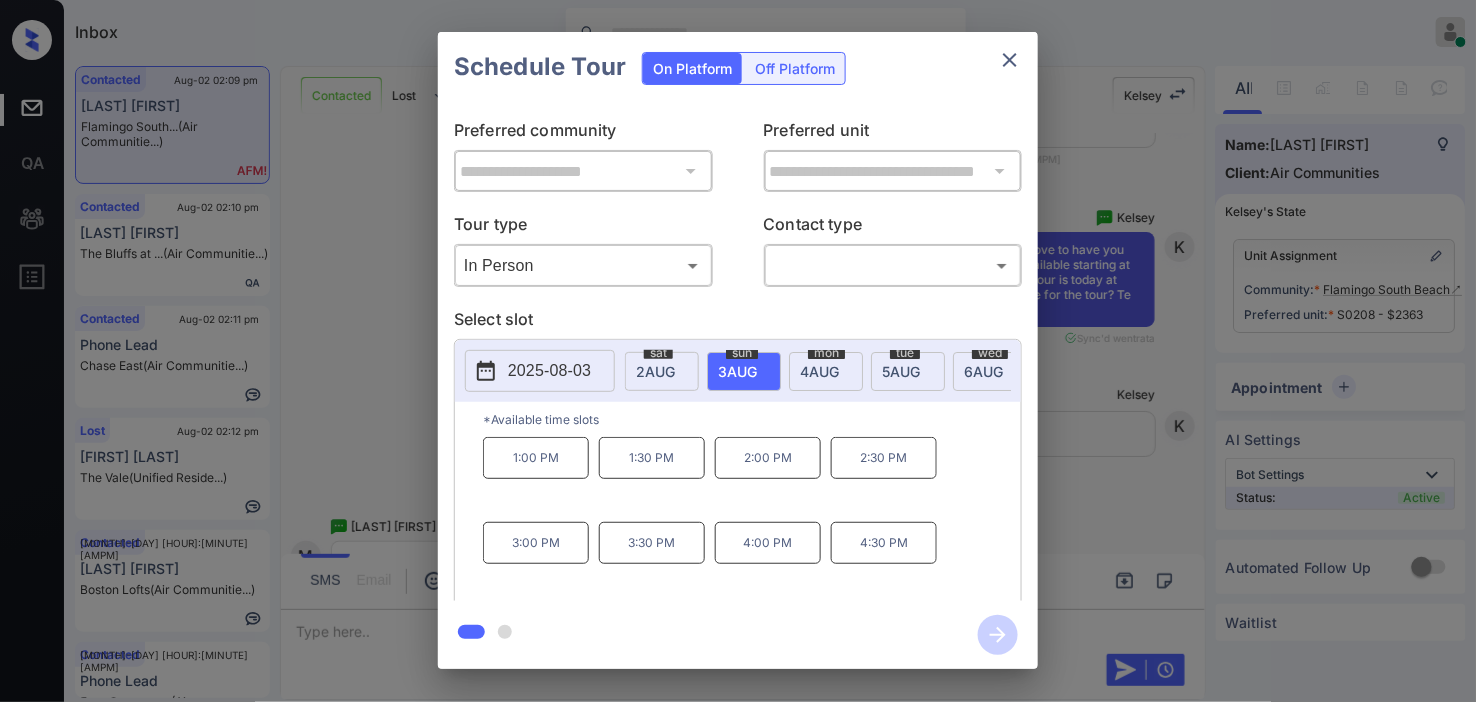 click at bounding box center (738, 635) 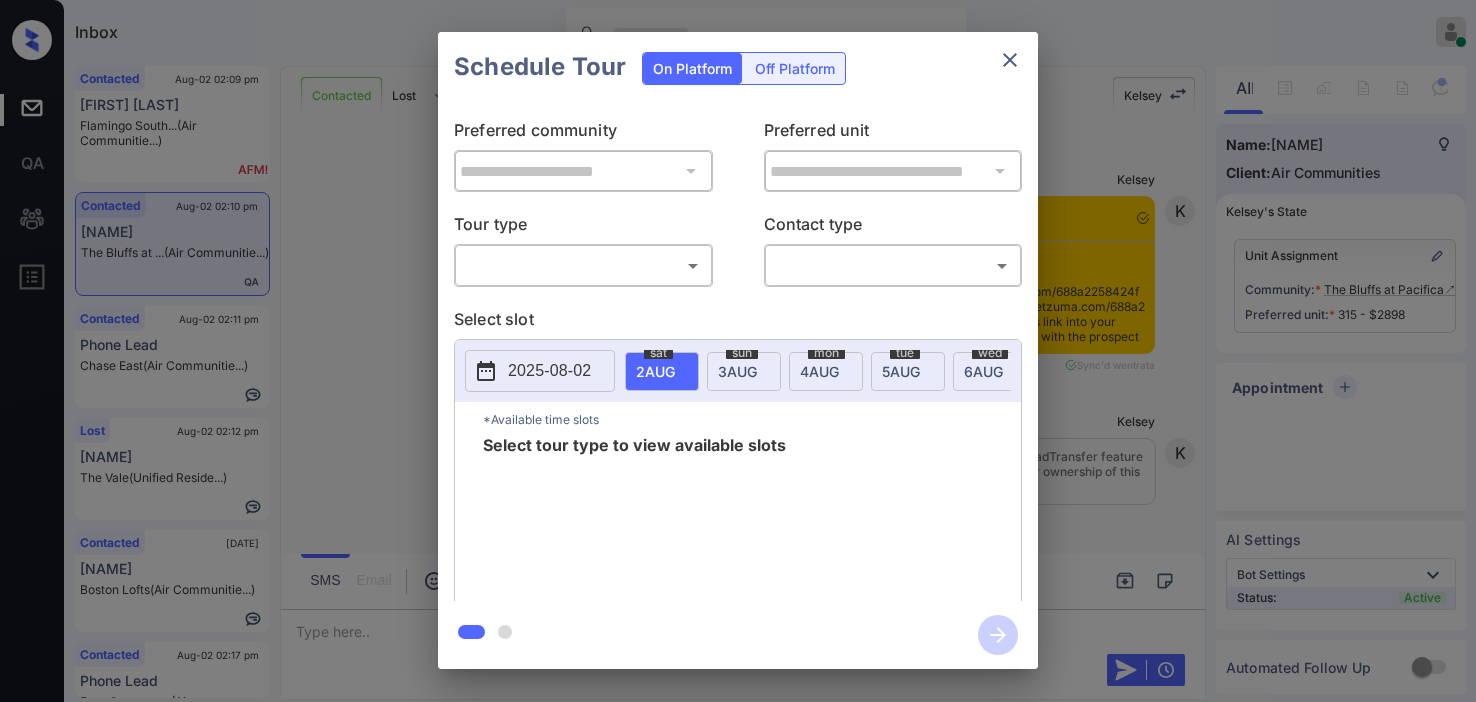 click on "Inbox [NAME] Online Set yourself   offline Set yourself   on break Profile Switch to  dark  mode Sign out Contacted Aug-02 02:09 pm   [NAME] Flamingo South...  (Air Communitie...) Contacted Aug-02 02:10 pm   [NAME] The Bluffs at ...  (Air Communitie...) Contacted Aug-02 02:11 pm   Phone Lead Chase East  (Air Communitie...) Lost Aug-02 02:12 pm   [NAME] The Vale  (Unified Reside...) Contacted Aug-02 02:16 pm   [NAME] Boston Lofts  (Air Communitie...) Contacted Lost Aug-02 02:17 pm   Phone Lead Four Quarters ...  (Air Communitie...) Contacted Lost Lead Sentiment: Angry Upon sliding the acknowledgement:  Lead will move to lost stage. * ​ SMS and call option will be set to opt out. AFM will be turned off for the lead. [NAME] New Message [NAME] Notes Note:  - Paste this link into your browser to view [NAME]’s conversation with the prospect  Sync'd w  K K Z" at bounding box center (738, 351) 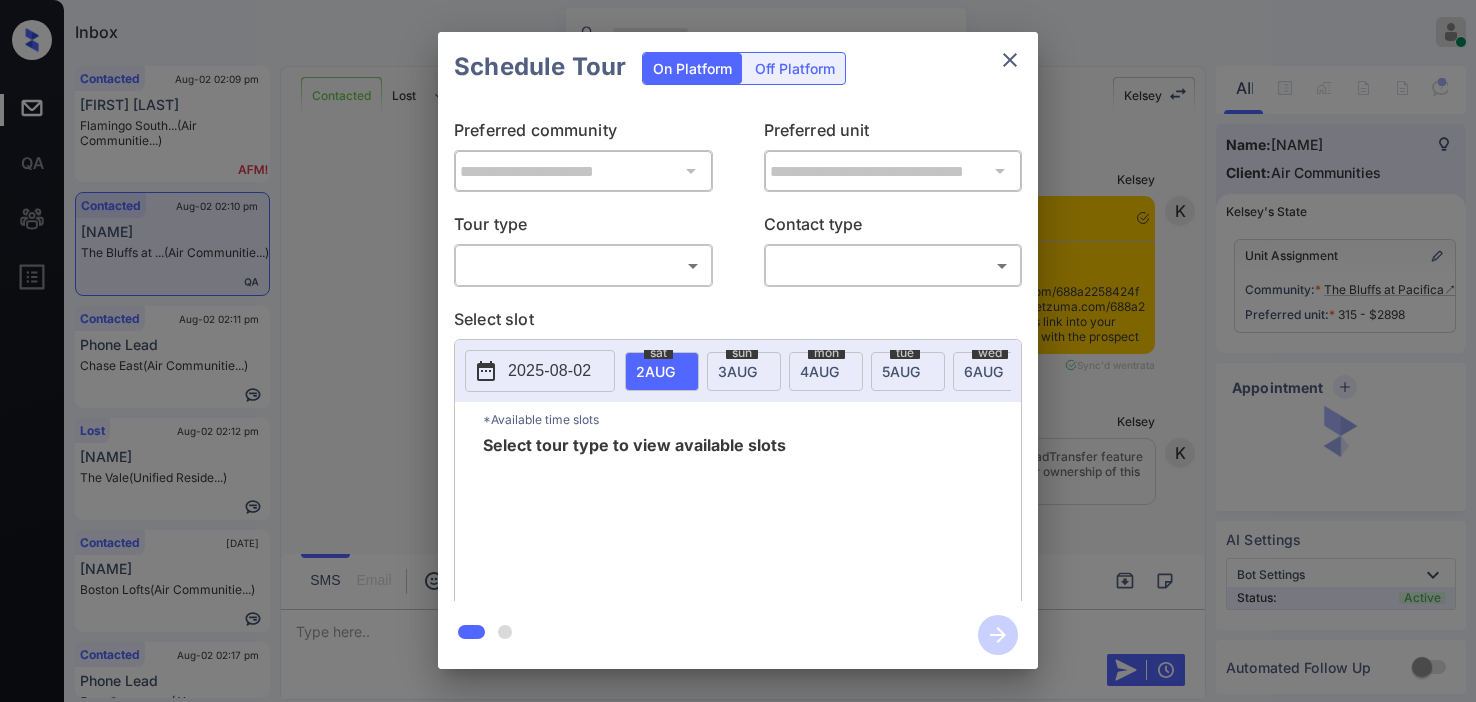 scroll, scrollTop: 0, scrollLeft: 0, axis: both 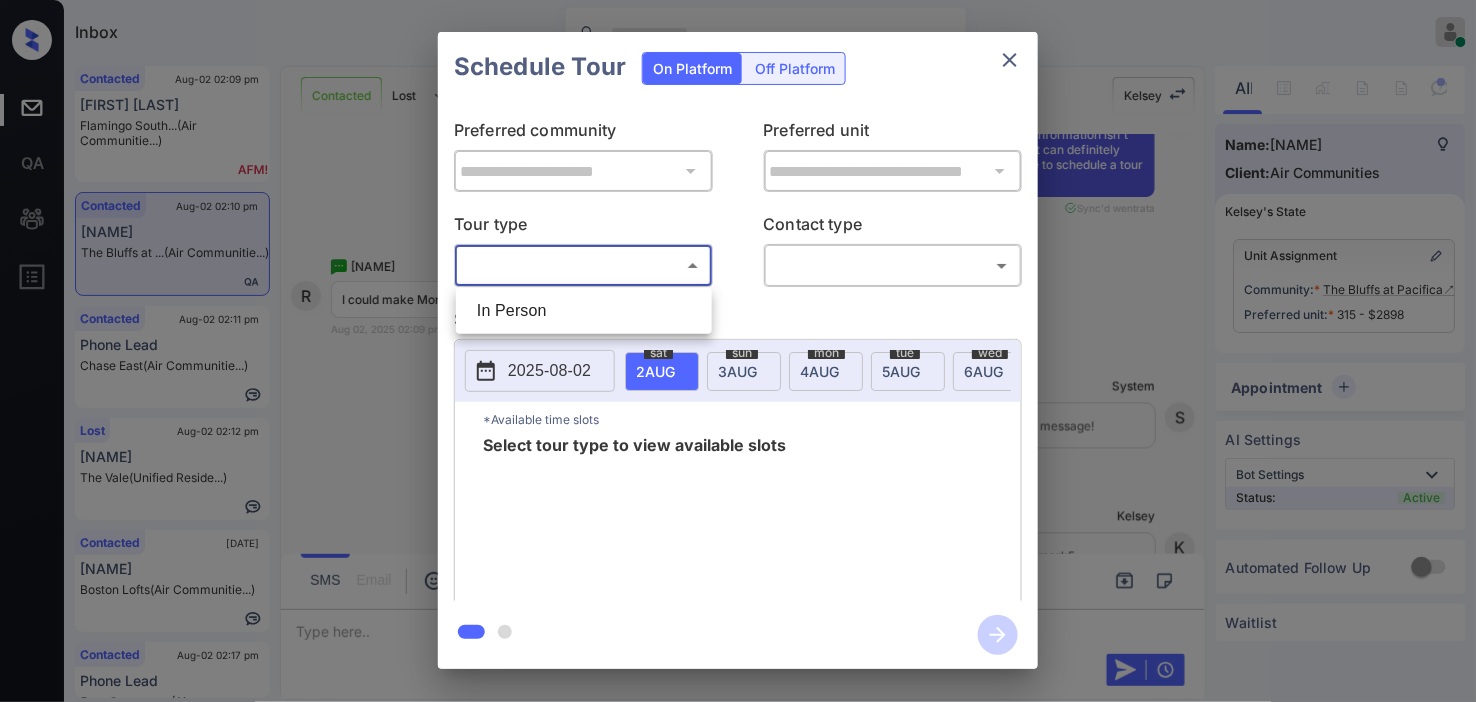 click on "In Person" at bounding box center (584, 311) 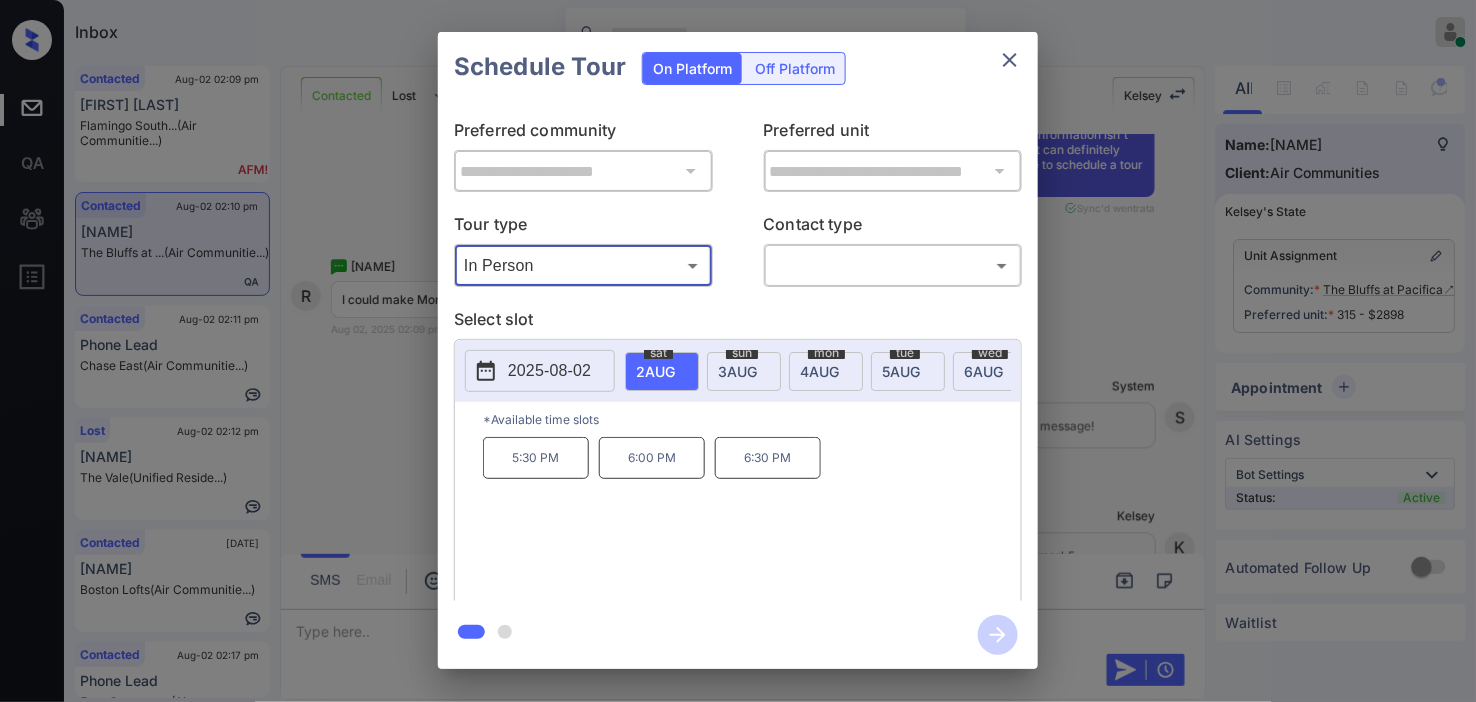 type on "********" 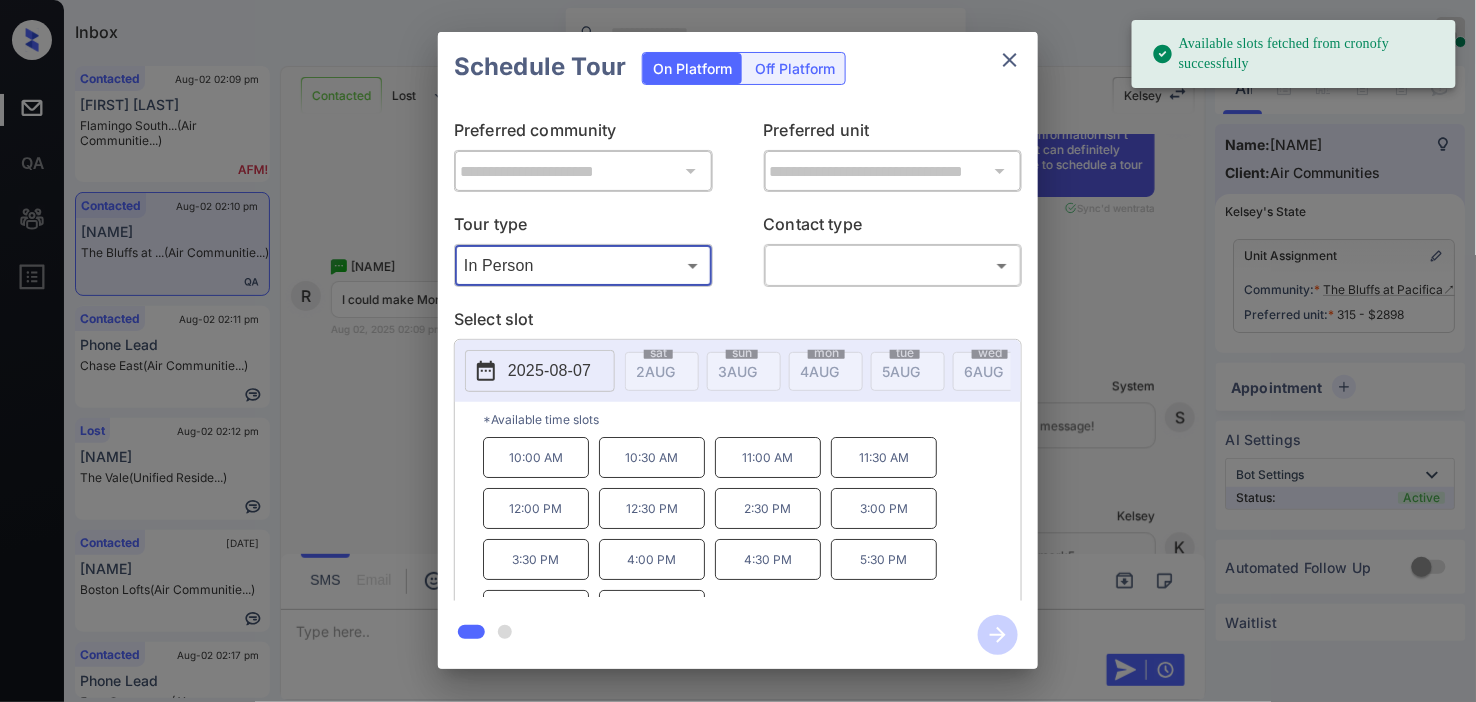 click on "2025-08-07" at bounding box center (549, 371) 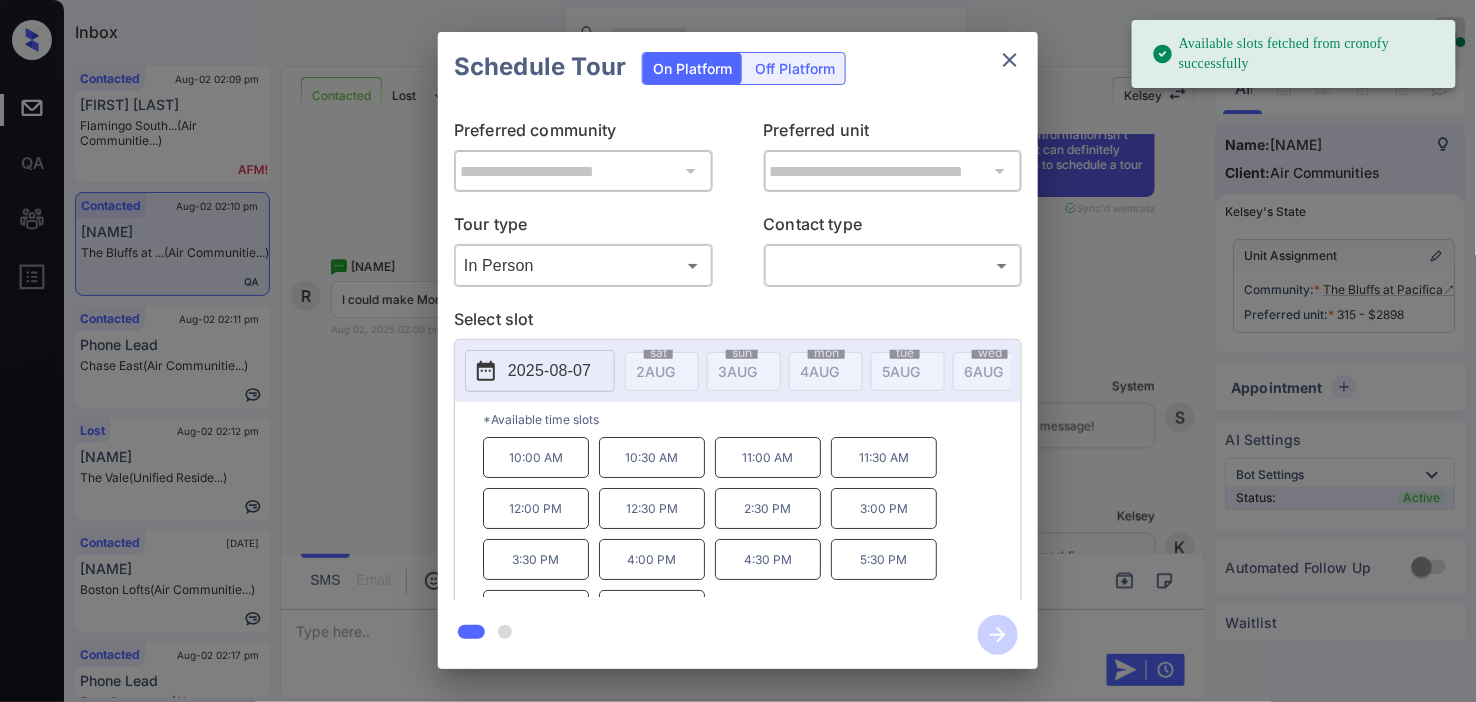click on "**********" at bounding box center [738, 350] 